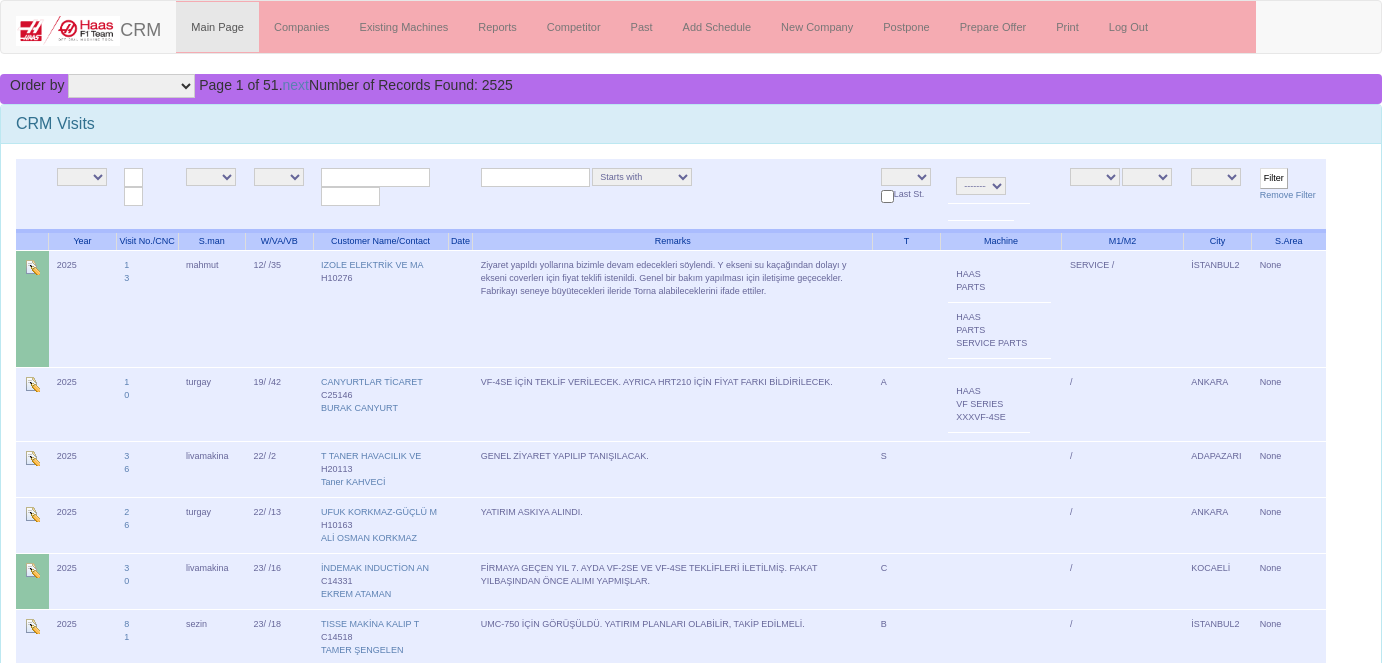 scroll, scrollTop: 0, scrollLeft: 0, axis: both 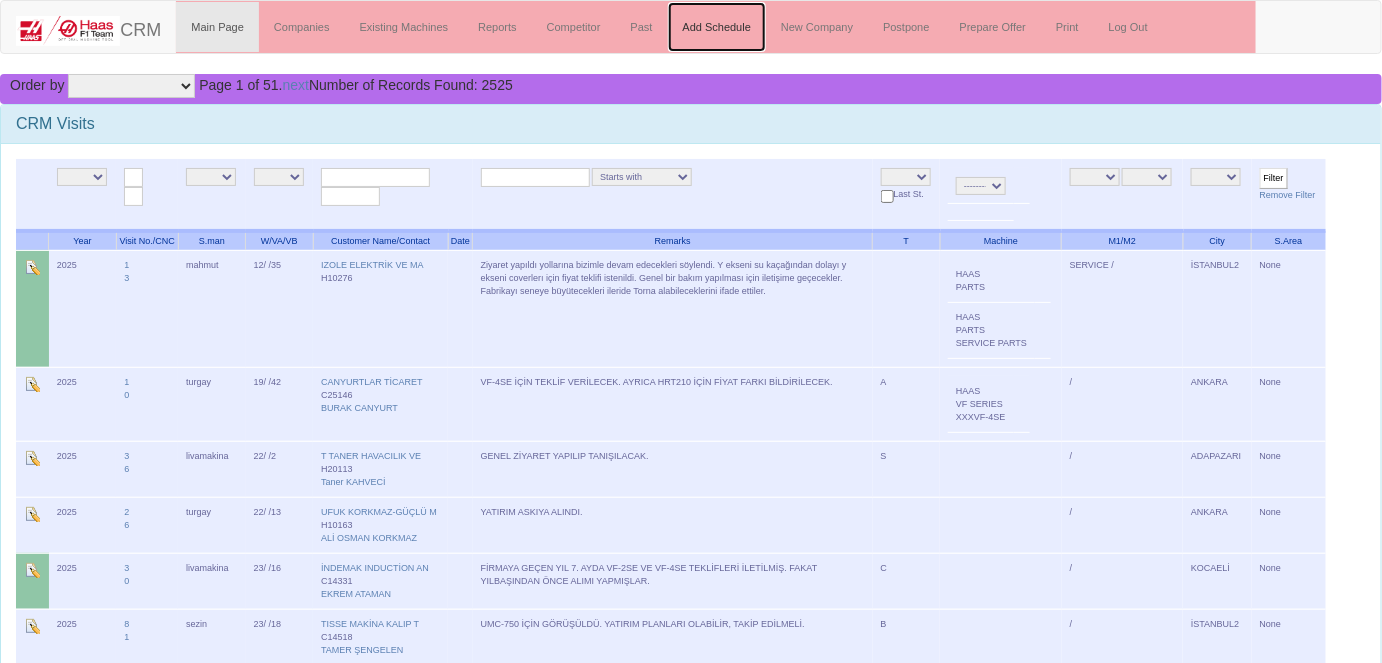 click on "Add Schedule" at bounding box center (717, 27) 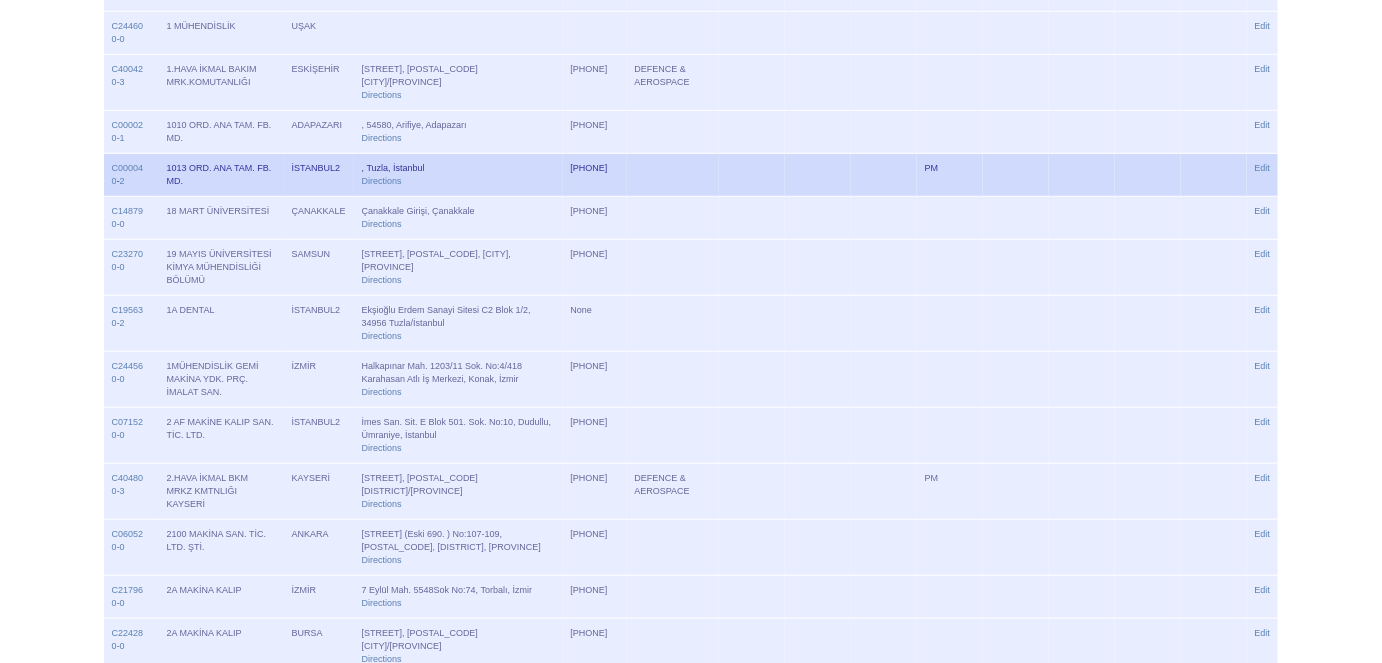 scroll, scrollTop: 0, scrollLeft: 0, axis: both 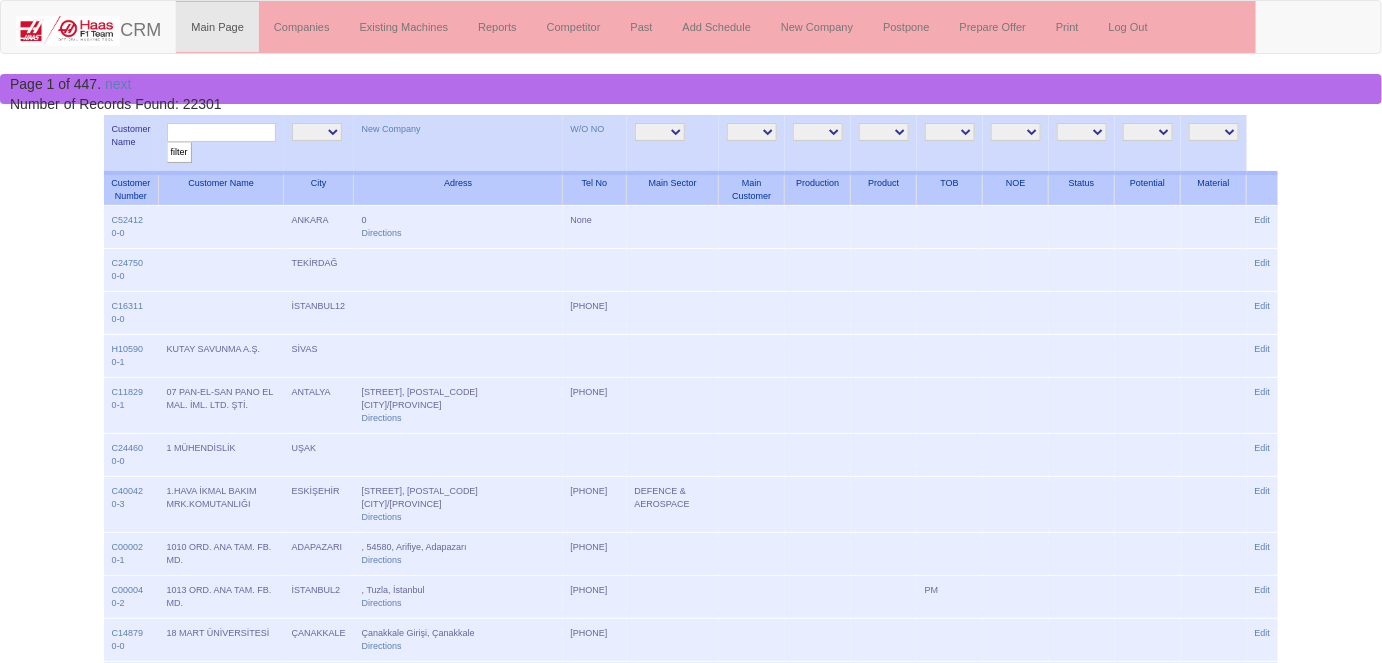 click at bounding box center (221, 132) 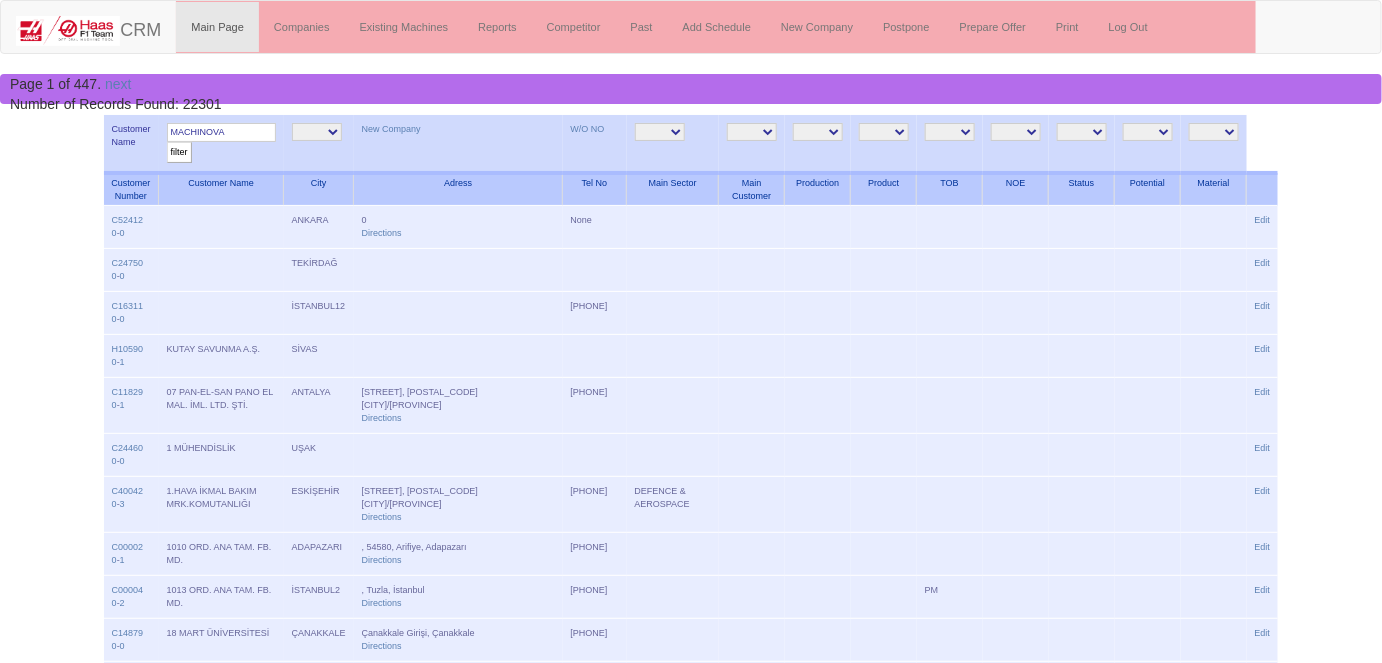 type on "MACHINOVA" 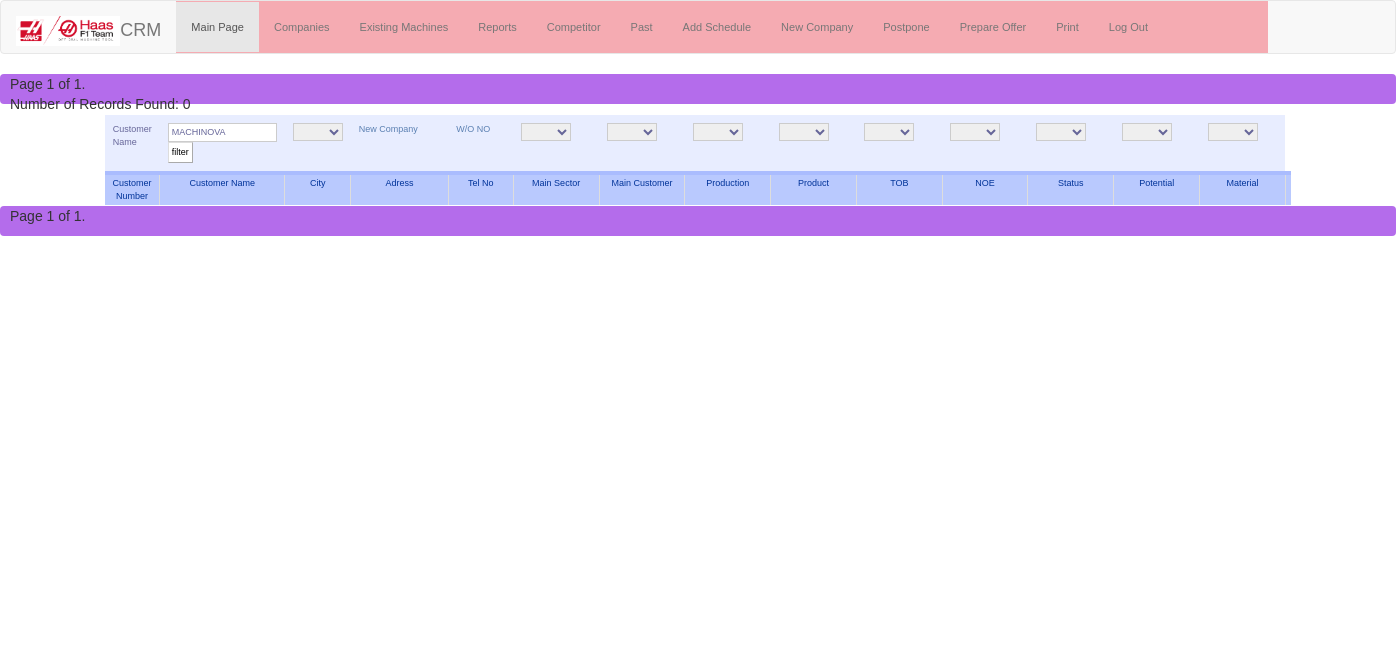 scroll, scrollTop: 0, scrollLeft: 0, axis: both 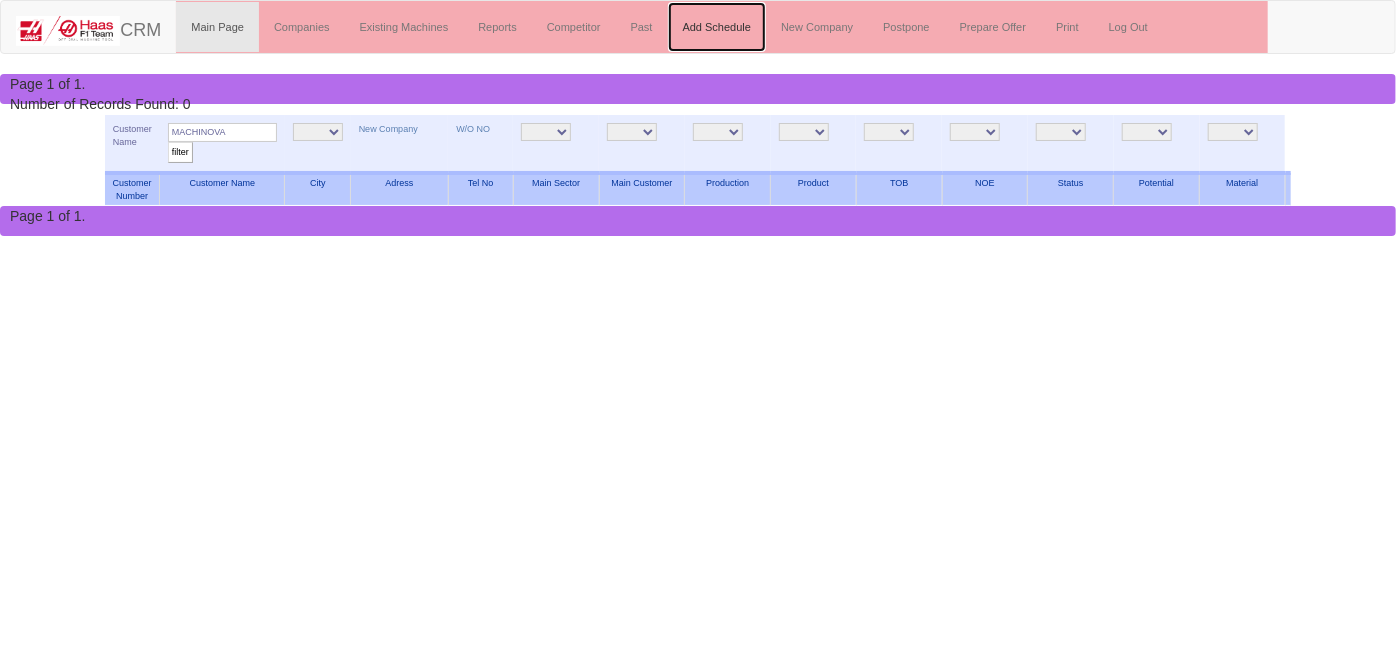 click on "Add Schedule" at bounding box center (717, 27) 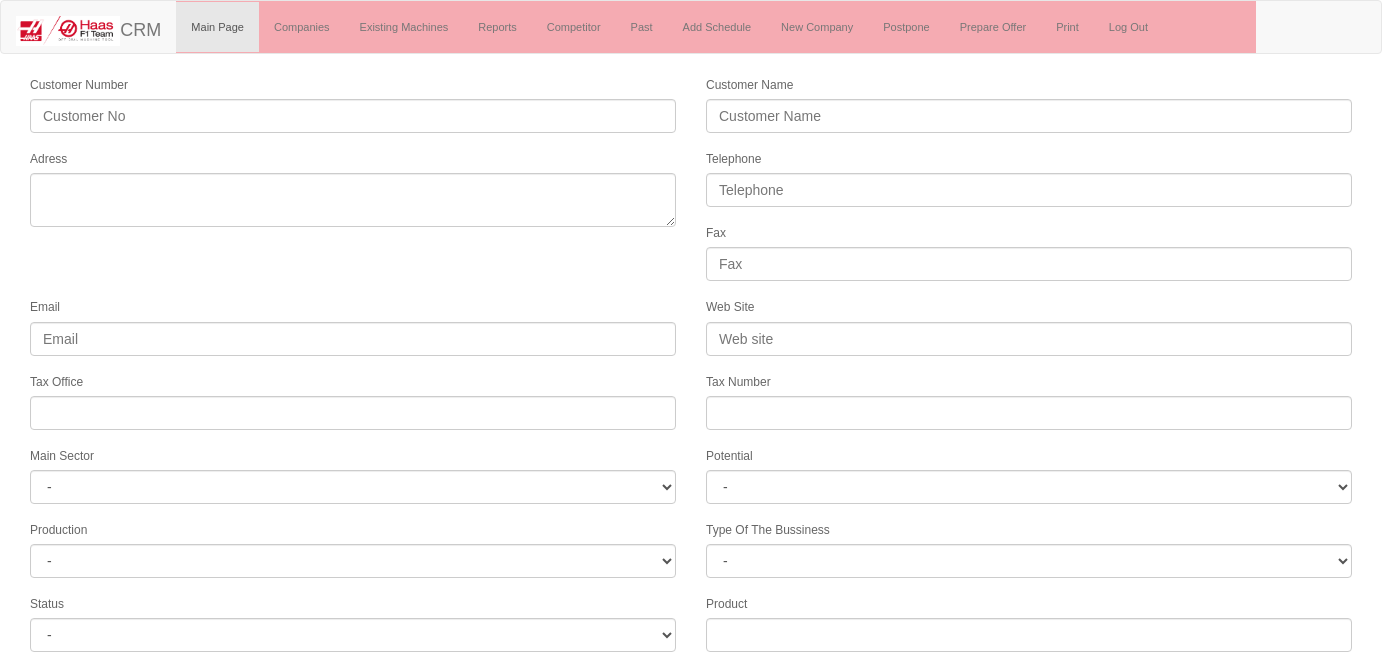scroll, scrollTop: 0, scrollLeft: 0, axis: both 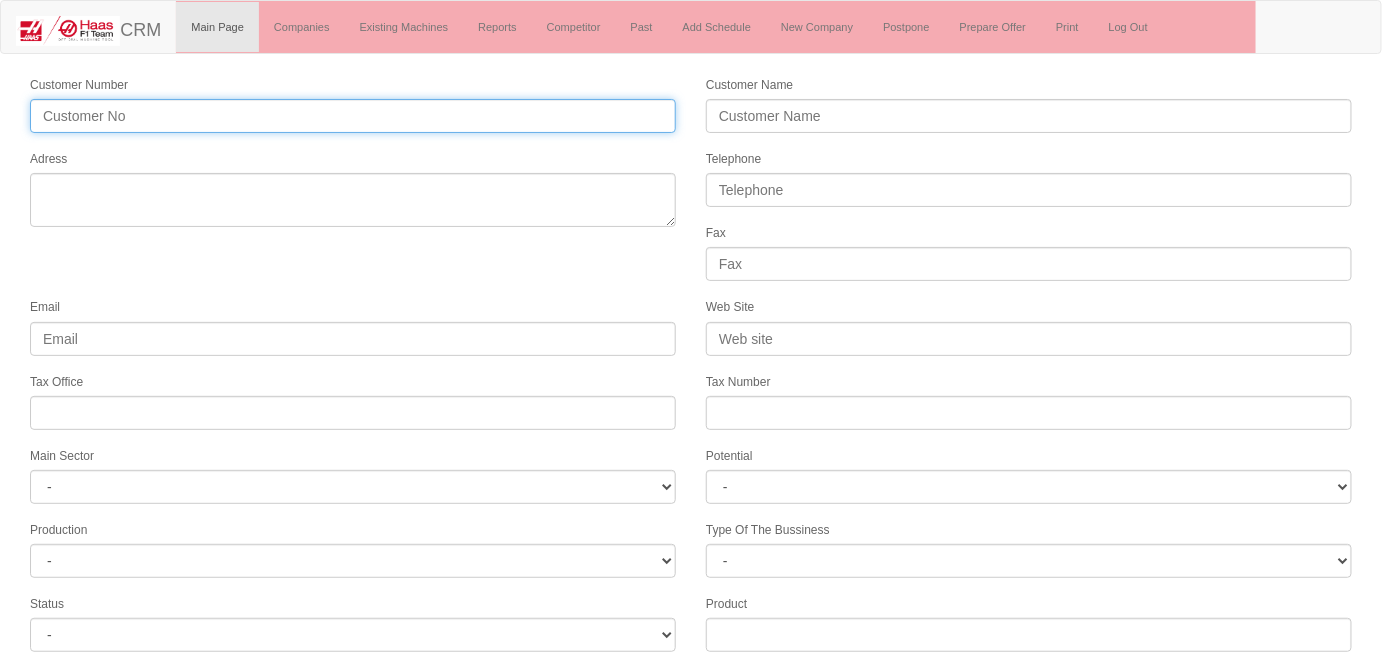 click on "Customer Number" at bounding box center (353, 116) 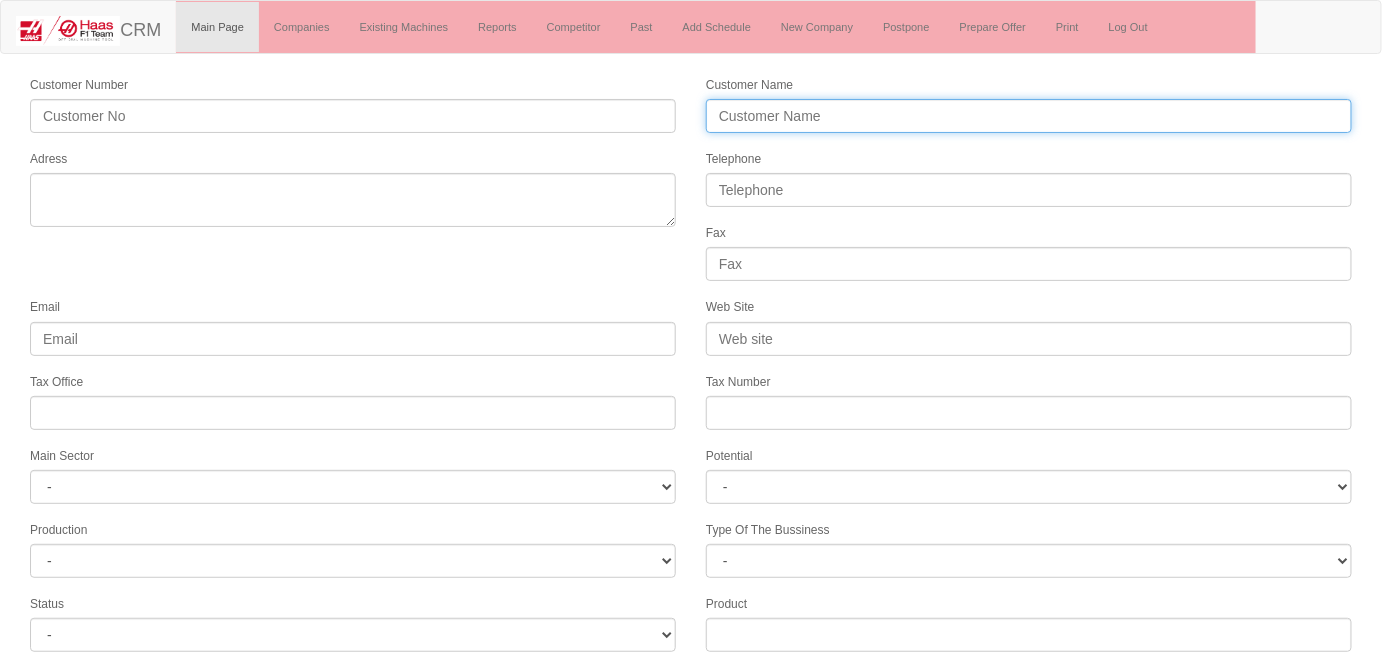 click on "Customer Name" at bounding box center [1029, 116] 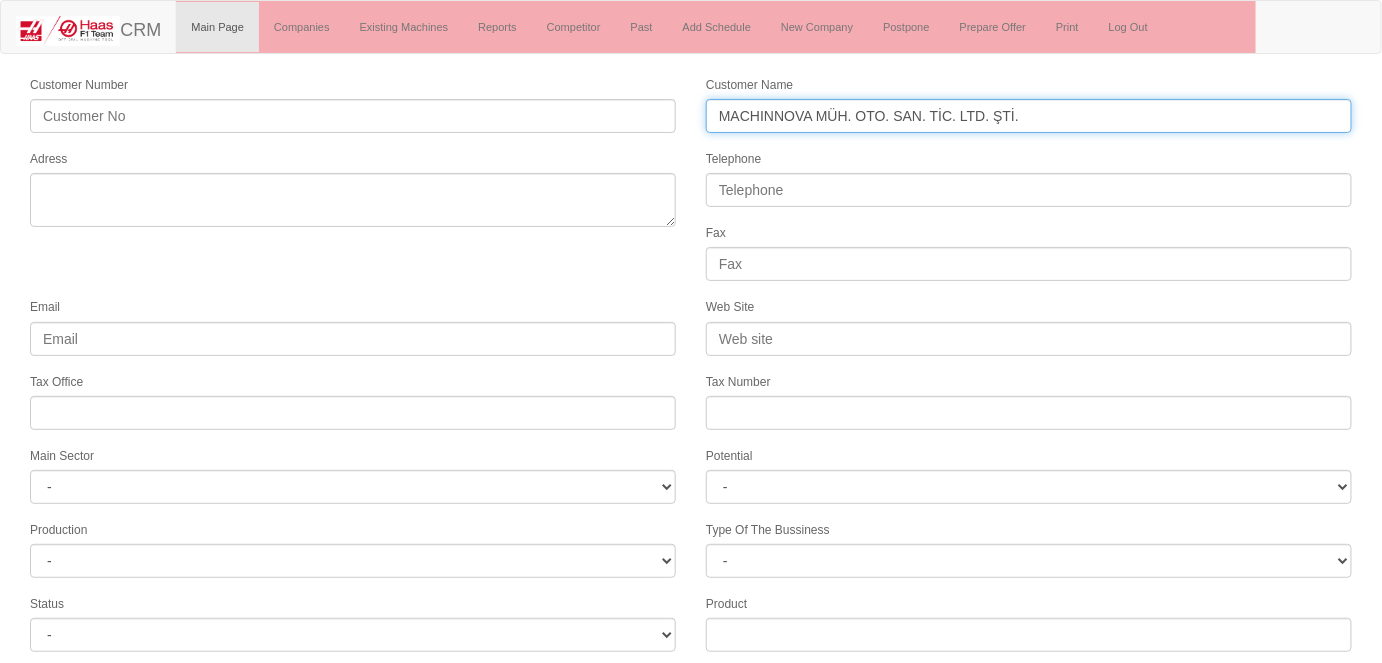 type on "MACHINNOVA MÜH. OTO. SAN. TİC. LTD. ŞTİ." 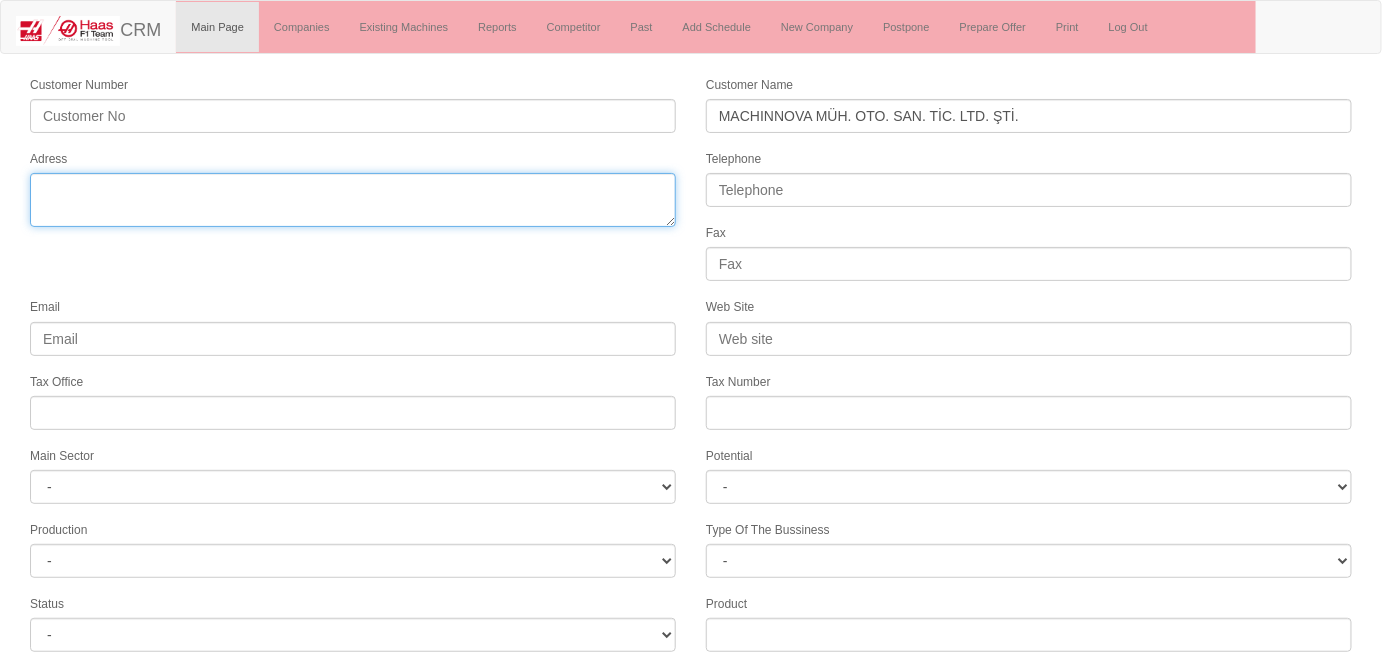 click on "Adress" at bounding box center (353, 200) 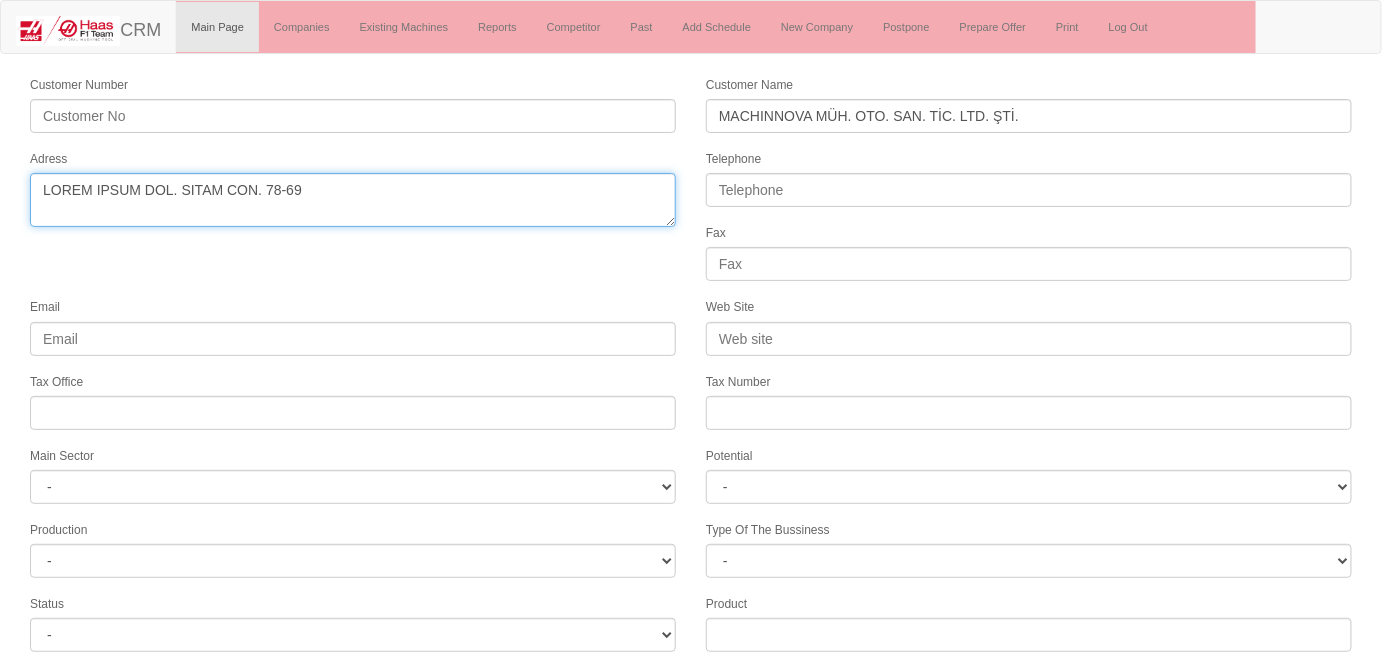type on "LOREM IPSUM DOL. SITAM CON. 78-69" 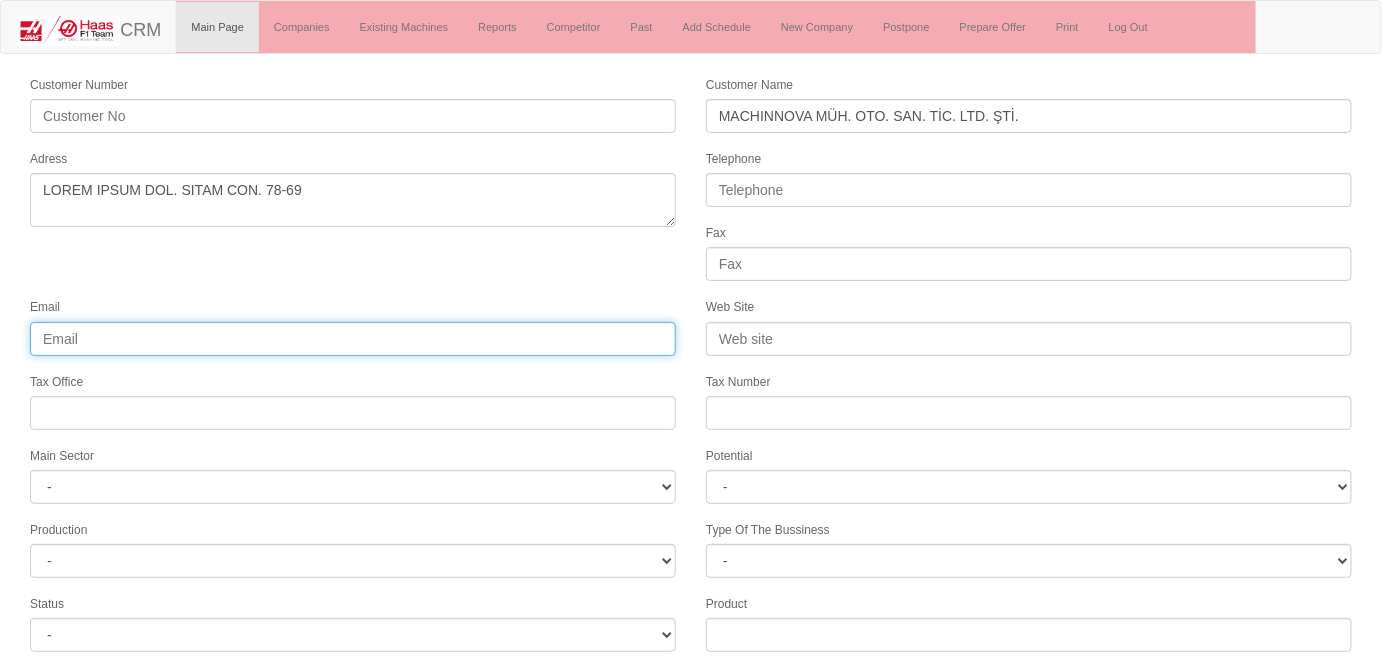 click on "Email" at bounding box center (353, 339) 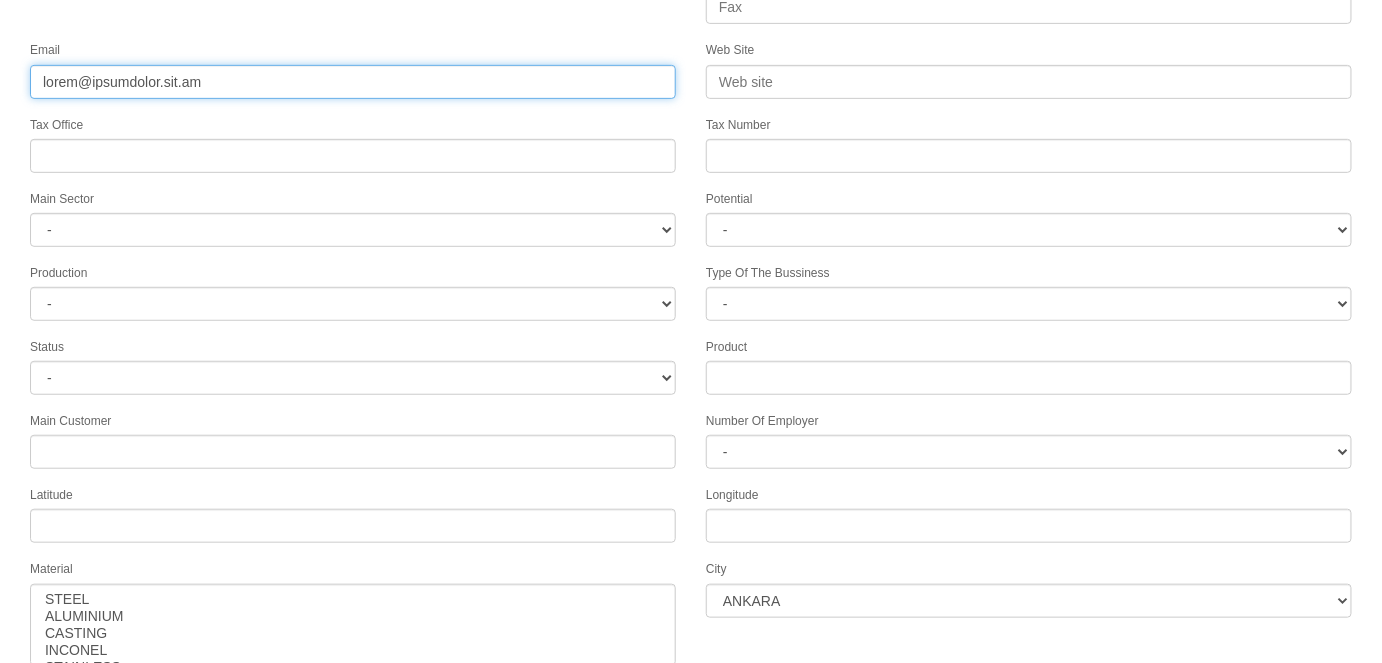 scroll, scrollTop: 272, scrollLeft: 0, axis: vertical 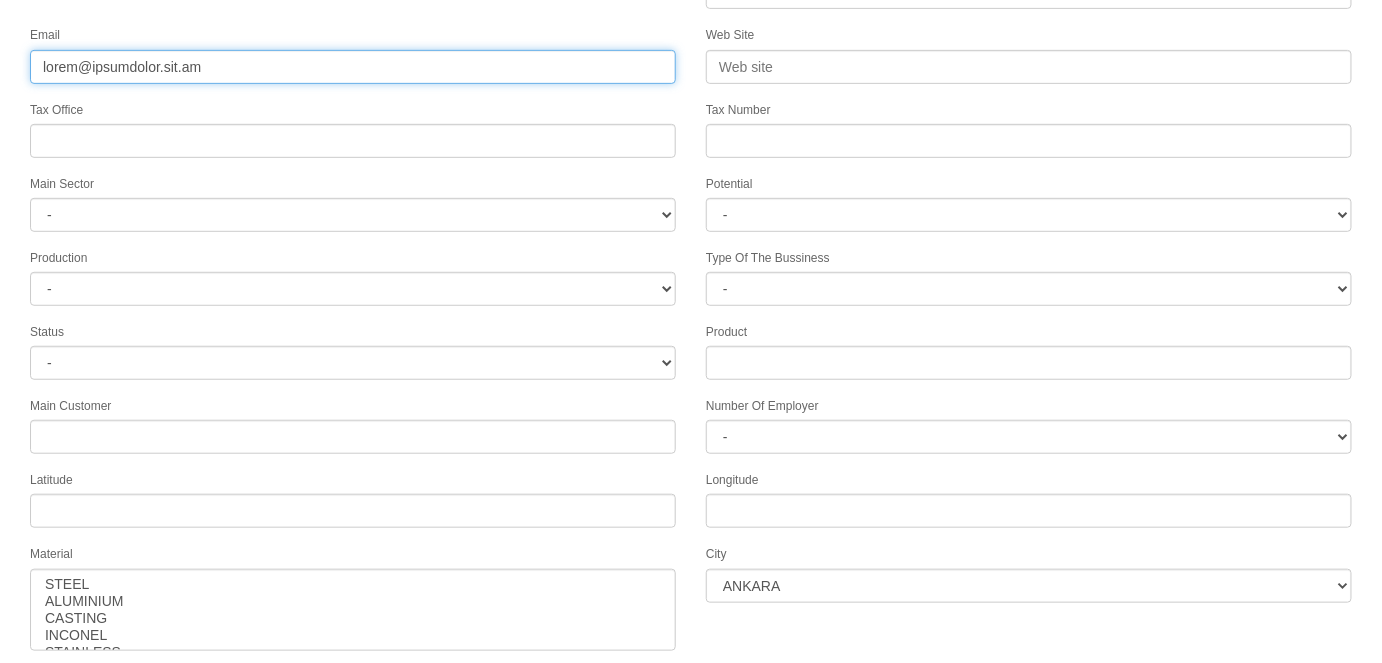 type on "lorem@ipsumdolor.sit.am" 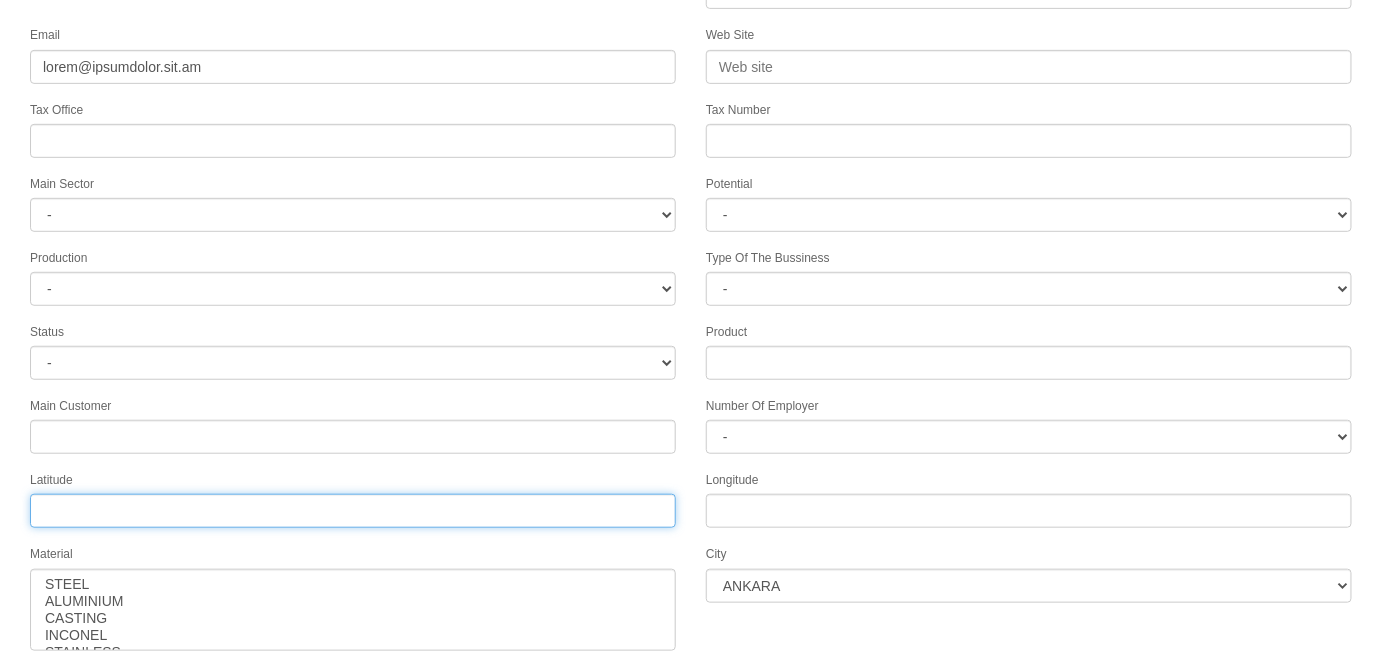 click on "Tax Office" at bounding box center [353, 511] 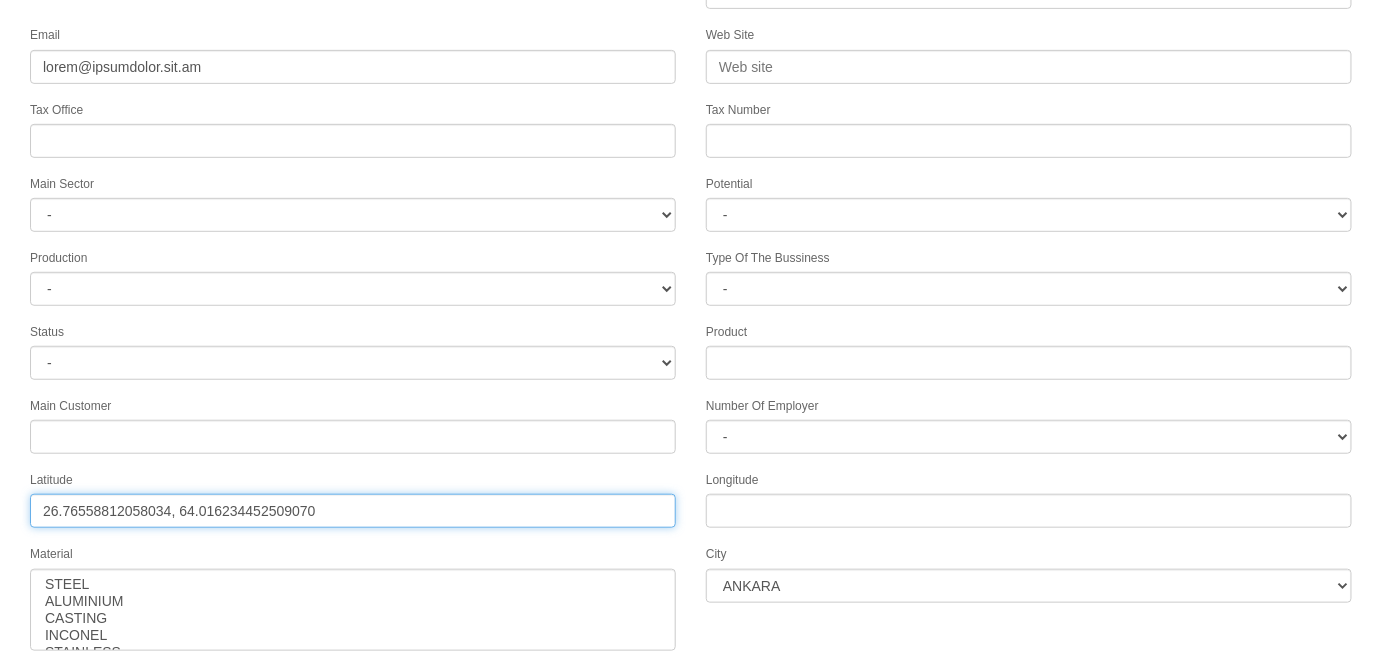 drag, startPoint x: 178, startPoint y: 505, endPoint x: 411, endPoint y: 532, distance: 234.55916 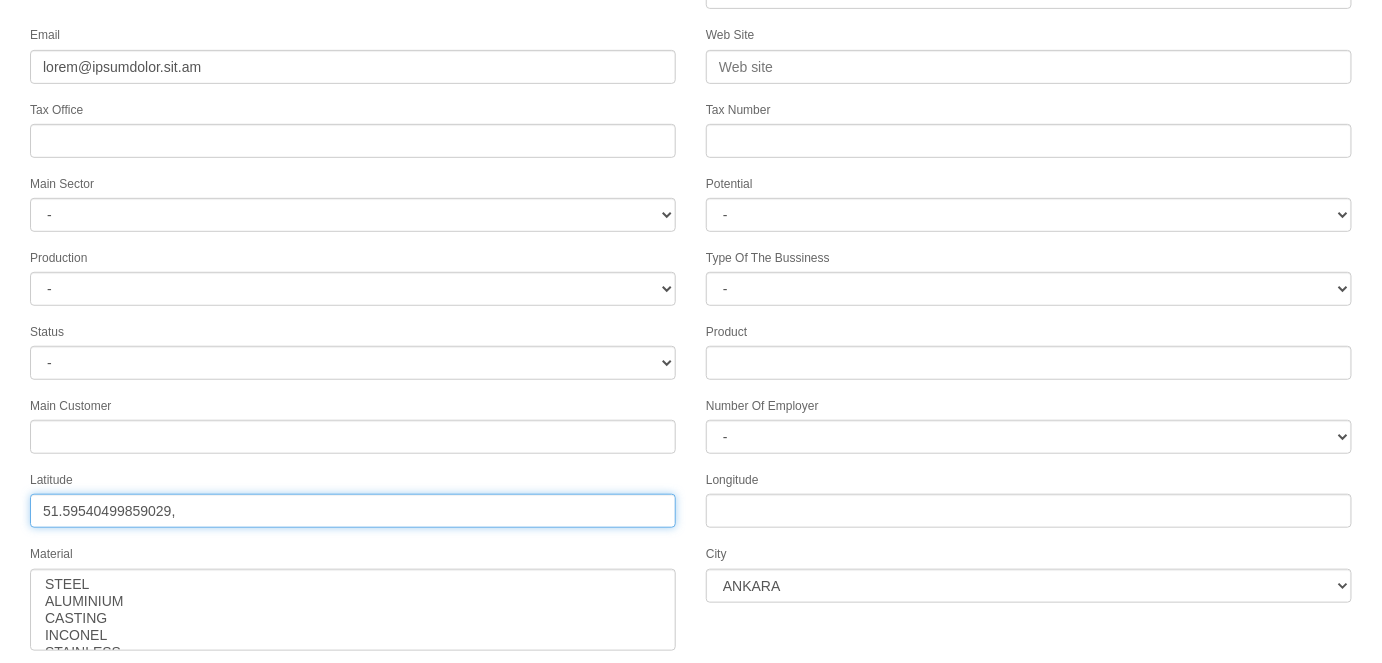 type on "51.59540499859029," 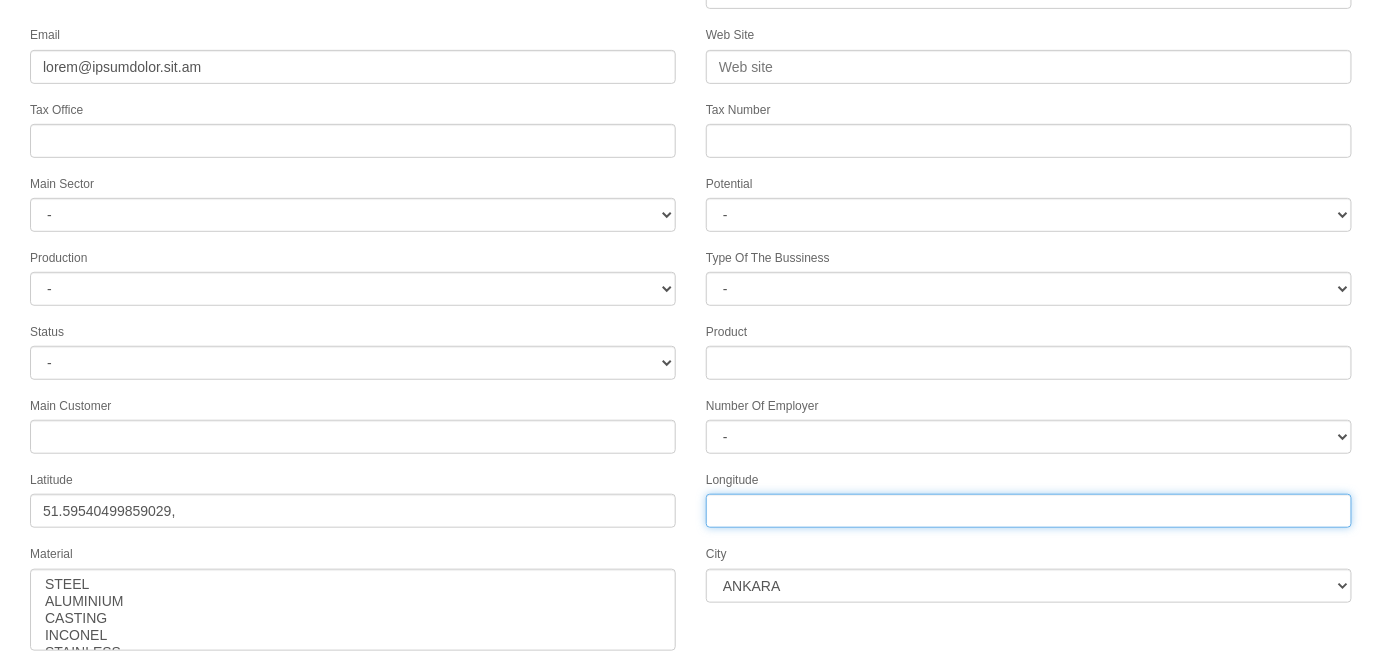 drag, startPoint x: 746, startPoint y: 504, endPoint x: 736, endPoint y: 515, distance: 14.866069 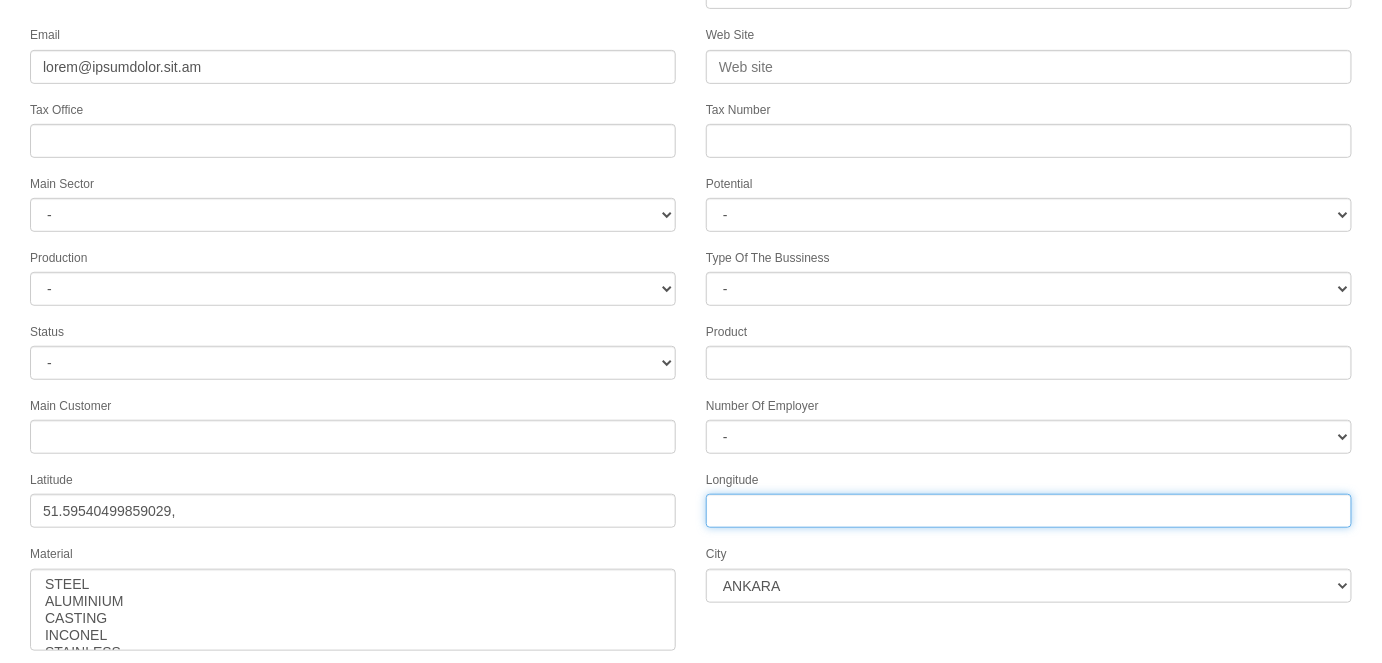 click on "Longitude" at bounding box center (1029, 511) 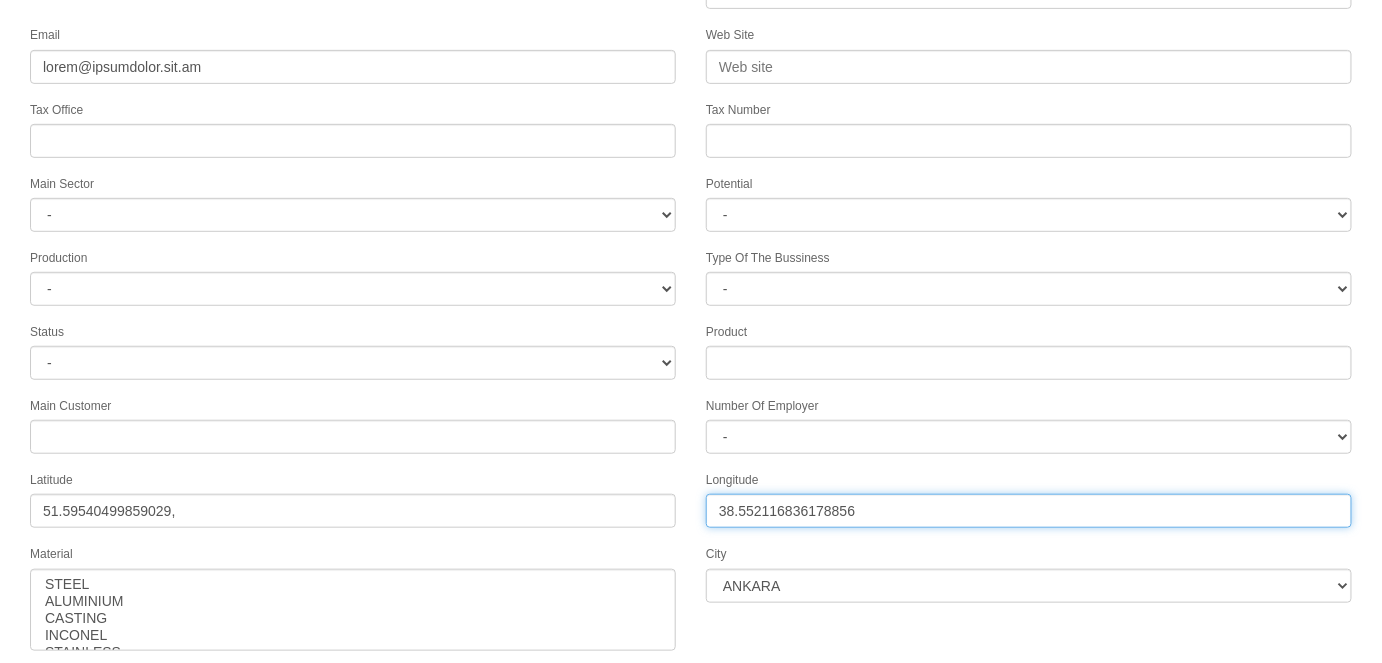type on "38.552116836178856" 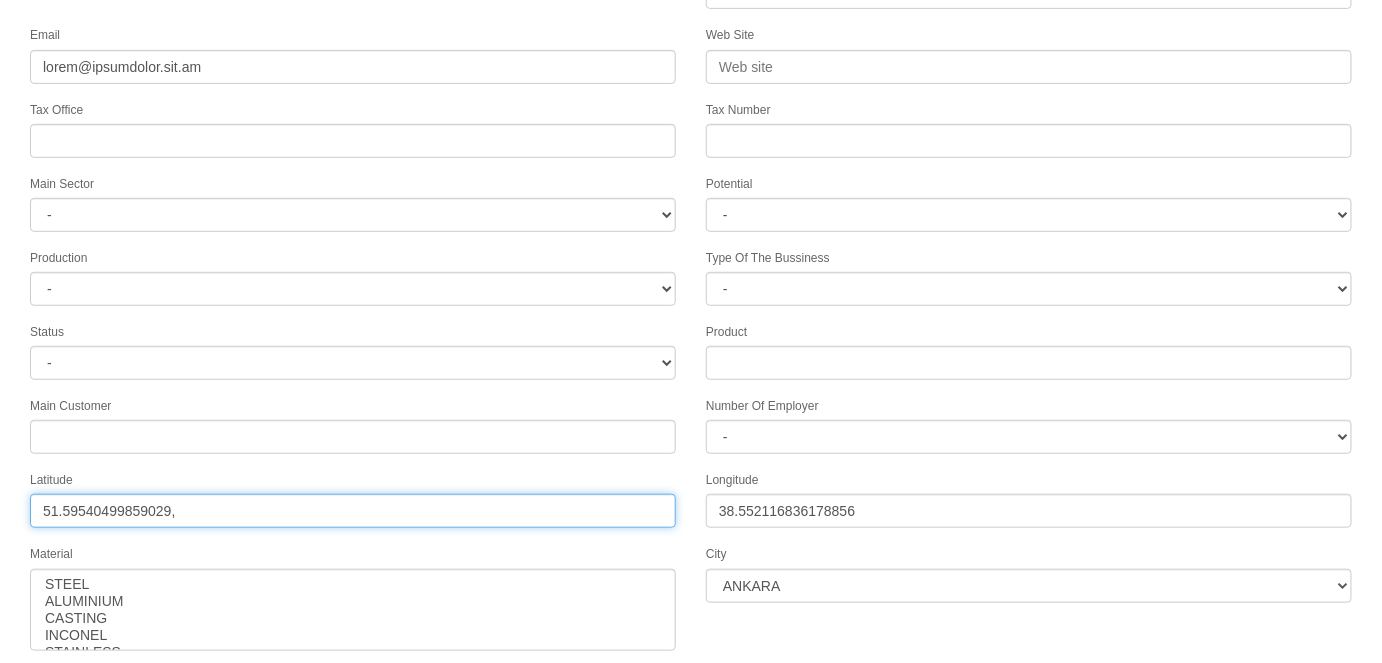 click on "51.59540499859029," at bounding box center [353, 511] 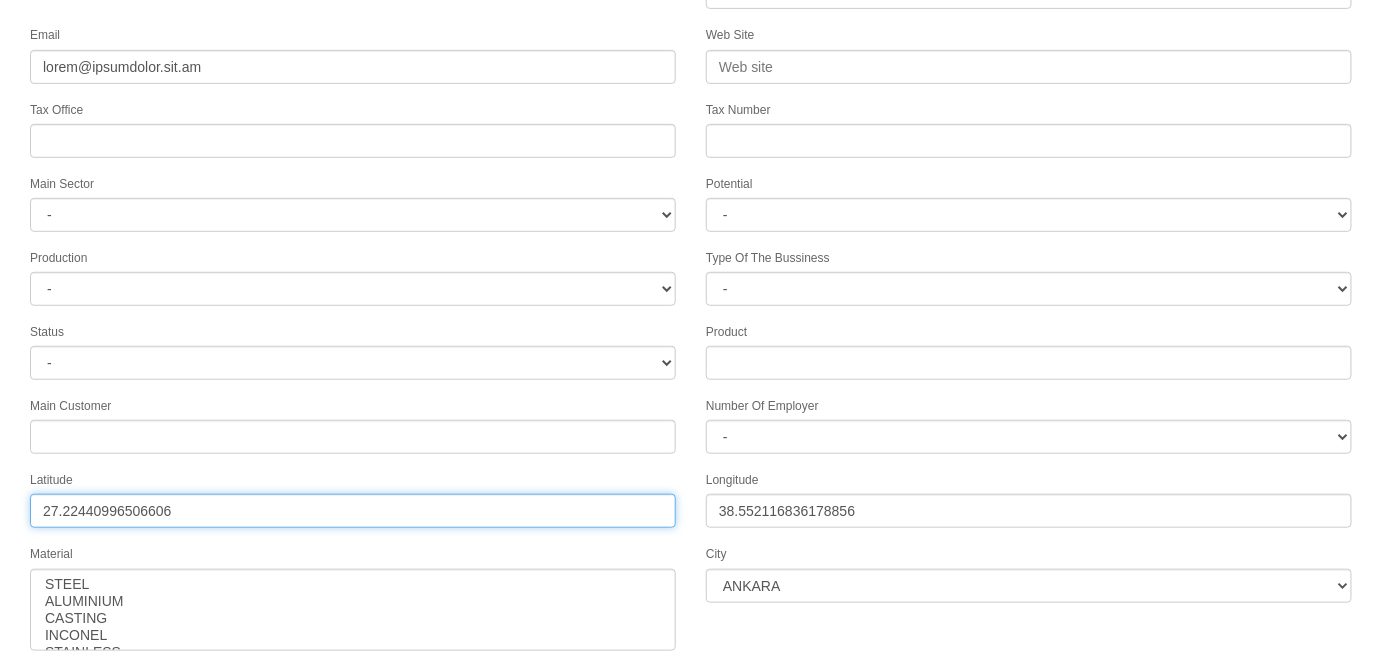scroll, scrollTop: 314, scrollLeft: 0, axis: vertical 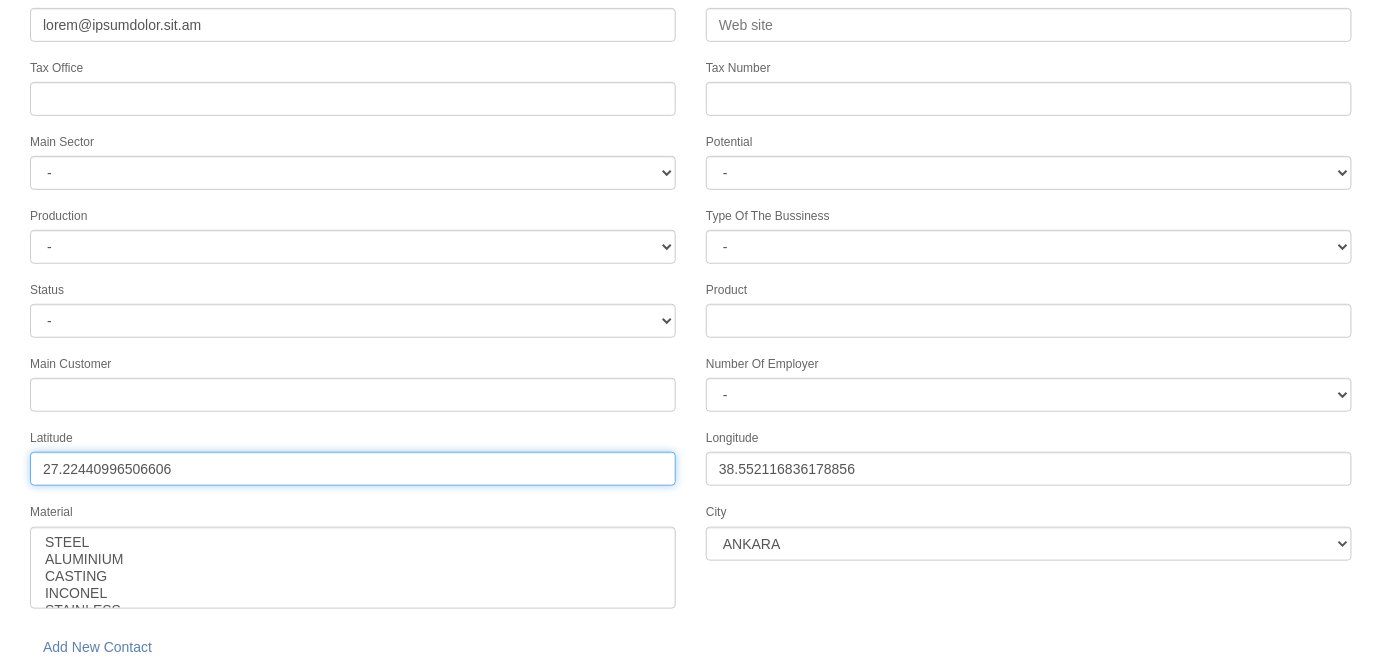 type on "27.22440996506606" 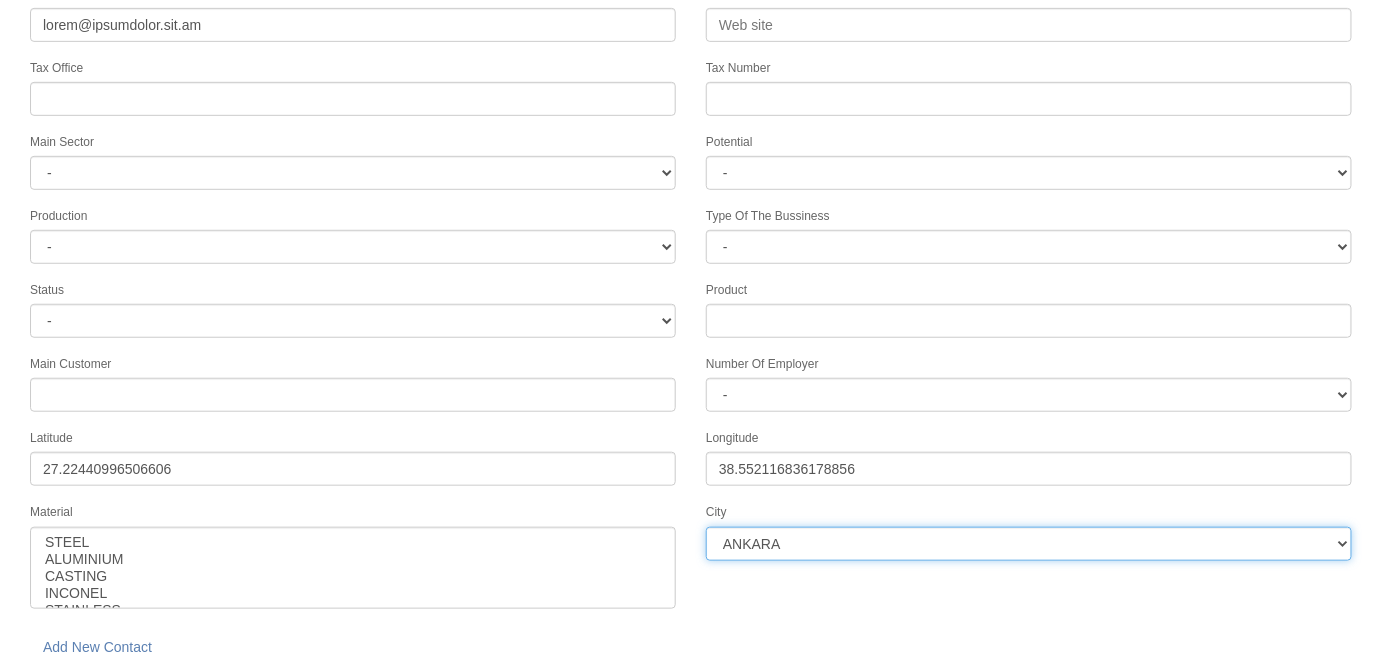 click on "LOREMI
DOLORSIT
AMETC
ADIP
ELITSE
DOEIUS
TEMPORINCIDID
UTLABORE
ETDOLOR
MAGNA
ALIQ
ENIMADM
VENIAMQUI
NOSTRUDEX
ULLAMCO
LABORISN
ALIQUIPE
EACOM
CONSE
DUIS
AUTEIRUR
INREPREHEN
VOLUPT
VELITESSEC
FUGIATNUL
PARIA
EXCEP
SINTOCC
CUPIDAT
NONPROI
SUNTCULPA
QUIOFF
DESER
MOLLIT
ANIMID
ESTLABORU
PERSPICI
UNDEO
ISTE
NATUSERRO
VOLUP
ACCUSANTIU
DOLOREM
LAUDA
TOTAM
REMAPE
EAQ
IPSAQUAE
ABILLOI
VERIT
QUASIA
BEATAEV" at bounding box center (1029, 544) 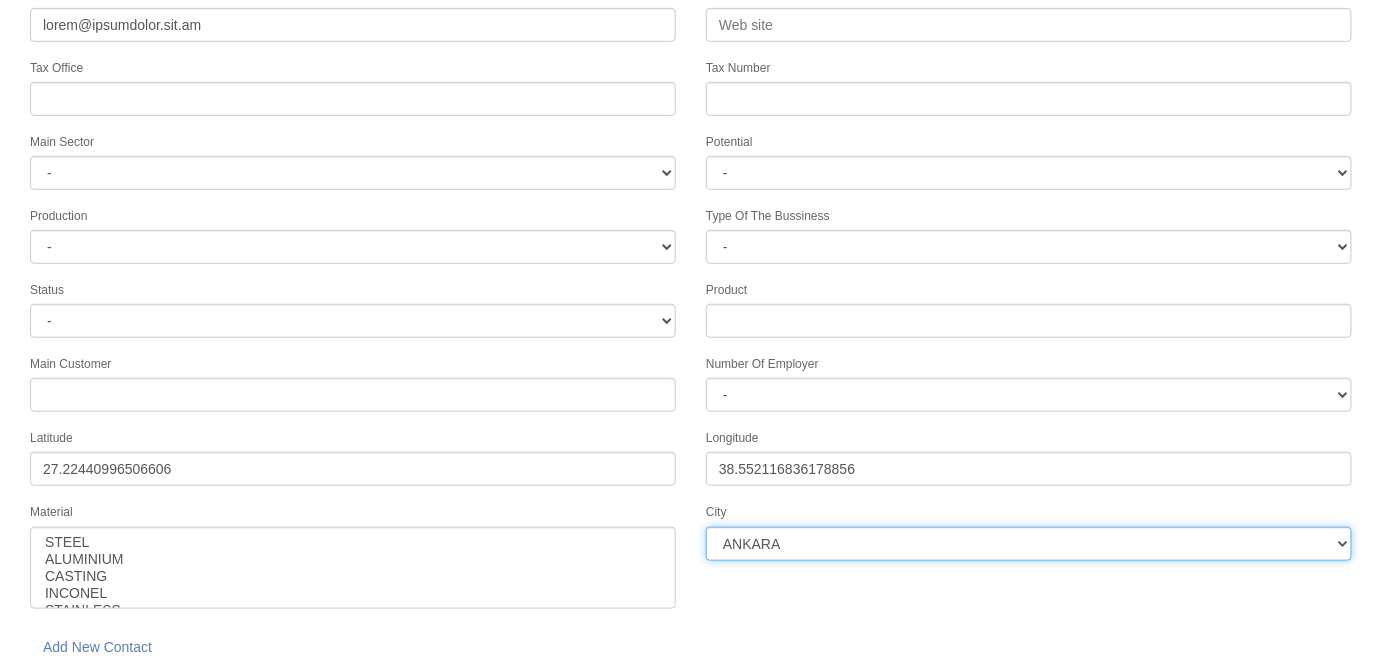 select on "1177" 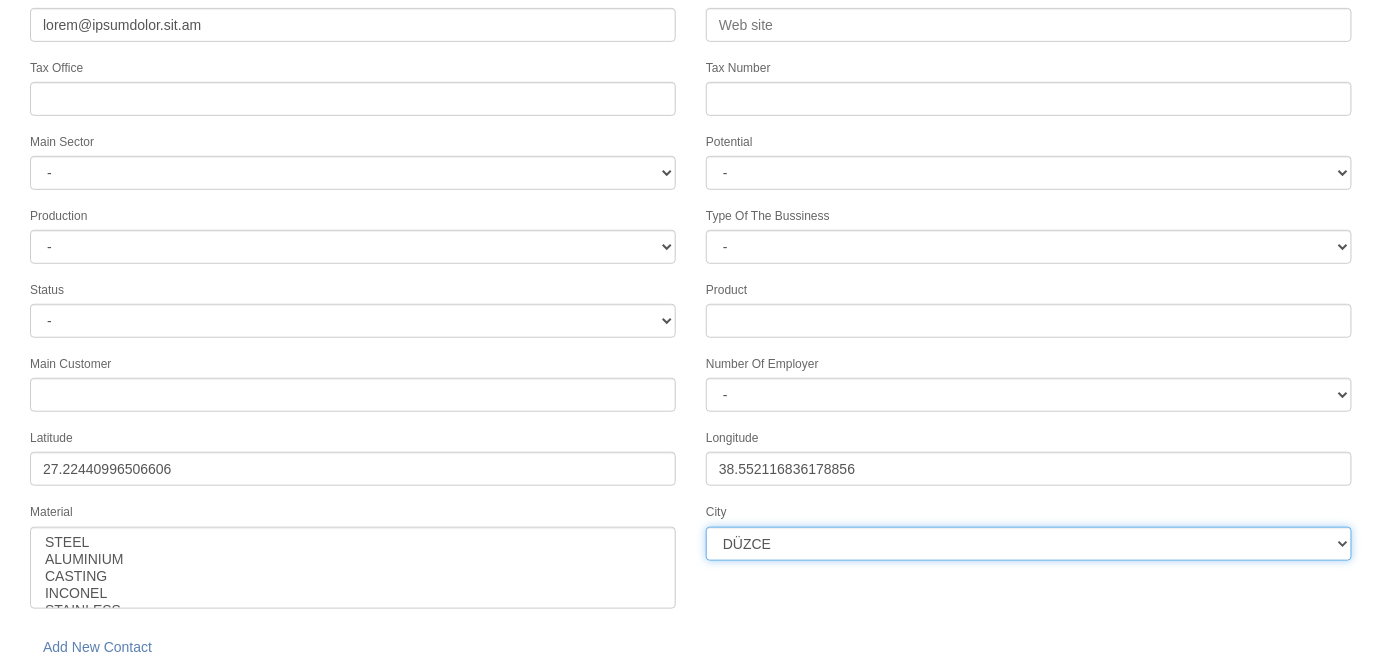 click on "LOREMI
DOLORSIT
AMETC
ADIP
ELITSE
DOEIUS
TEMPORINCIDID
UTLABORE
ETDOLOR
MAGNA
ALIQ
ENIMADM
VENIAMQUI
NOSTRUDEX
ULLAMCO
LABORISN
ALIQUIPE
EACOM
CONSE
DUIS
AUTEIRUR
INREPREHEN
VOLUPT
VELITESSEC
FUGIATNUL
PARIA
EXCEP
SINTOCC
CUPIDAT
NONPROI
SUNTCULPA
QUIOFF
DESER
MOLLIT
ANIMID
ESTLABORU
PERSPICI
UNDEO
ISTE
NATUSERRO
VOLUP
ACCUSANTIU
DOLOREM
LAUDA
TOTAM
REMAPE
EAQ
IPSAQUAE
ABILLOI
VERIT
QUASIA
BEATAEV" at bounding box center (1029, 544) 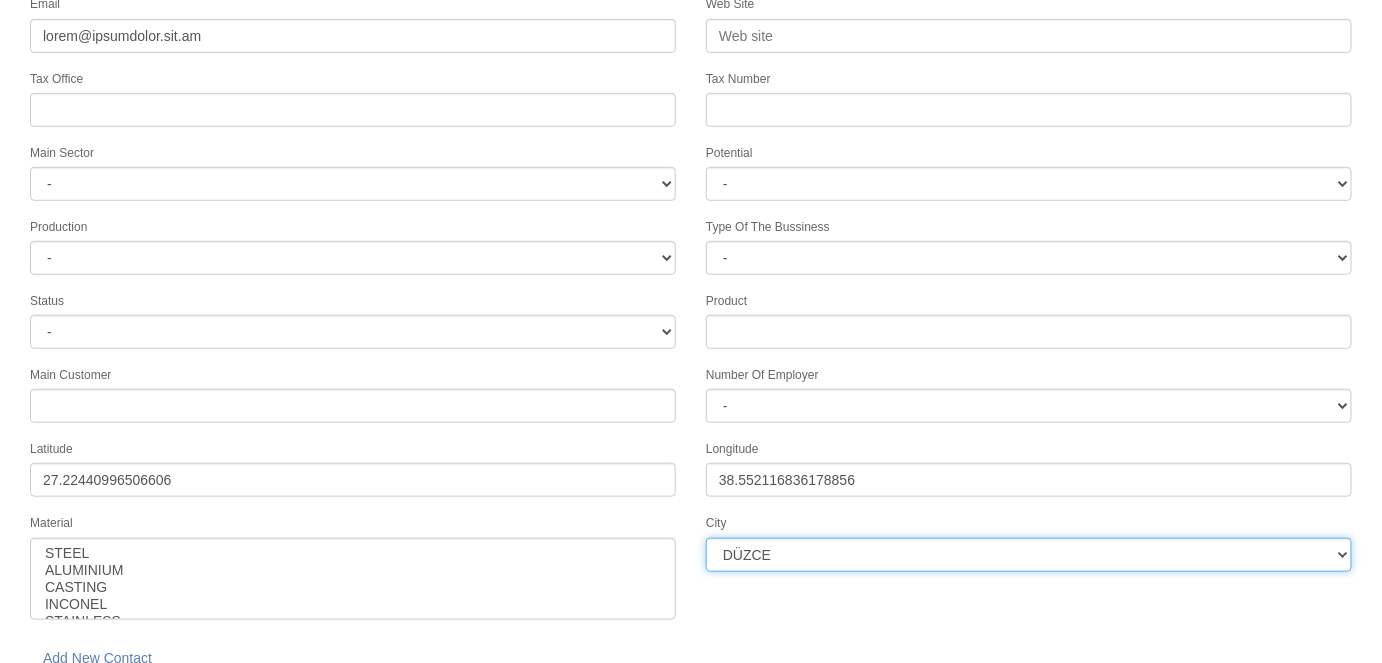scroll, scrollTop: 314, scrollLeft: 0, axis: vertical 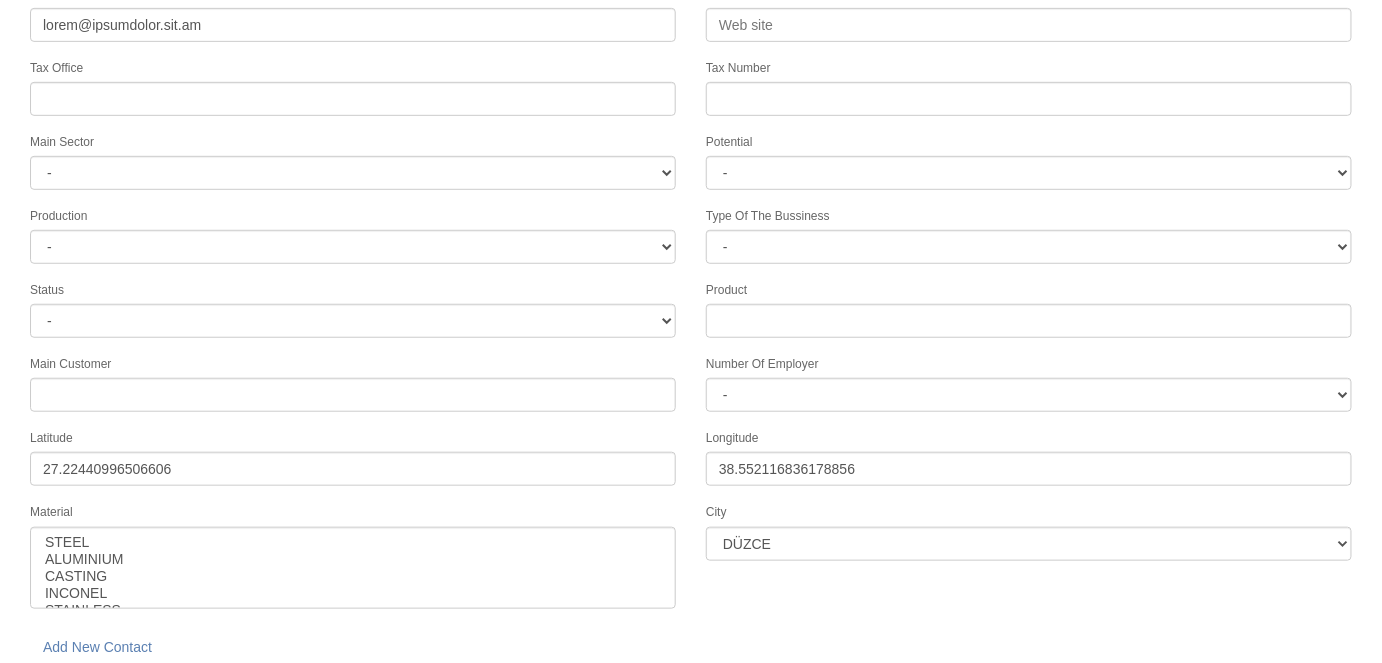 click on "save" at bounding box center [228, 696] 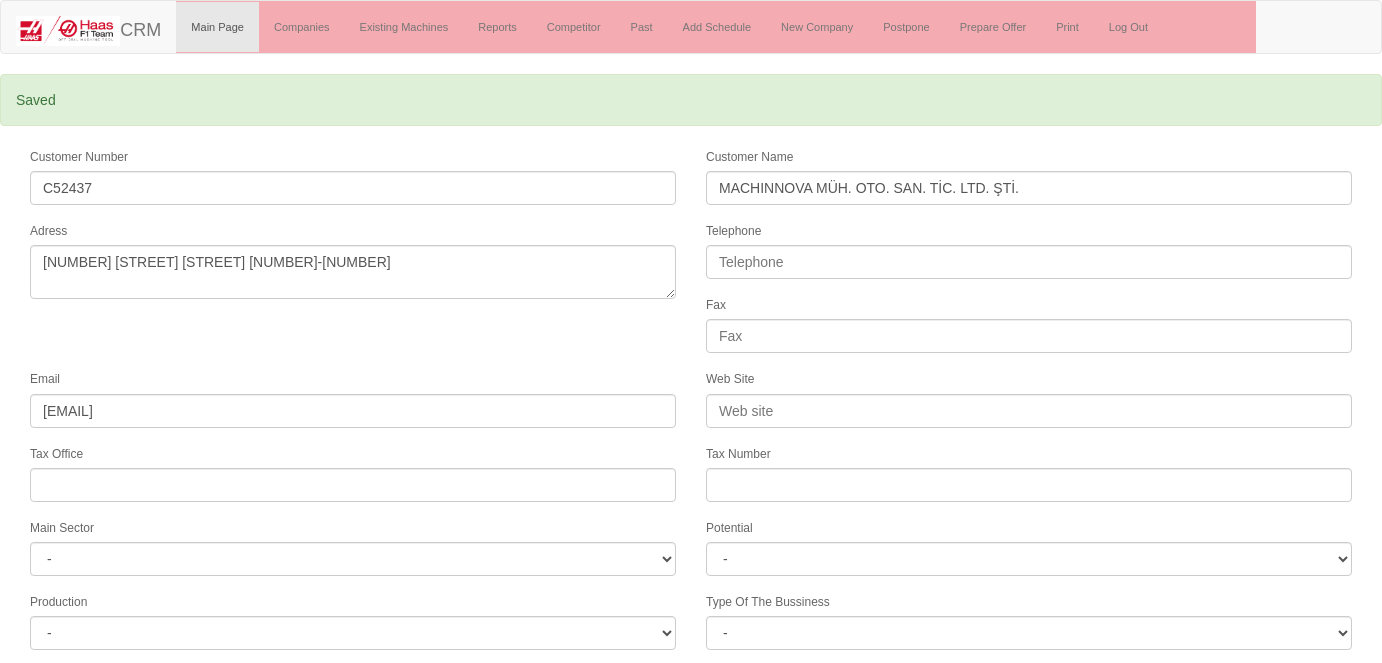 scroll, scrollTop: 0, scrollLeft: 0, axis: both 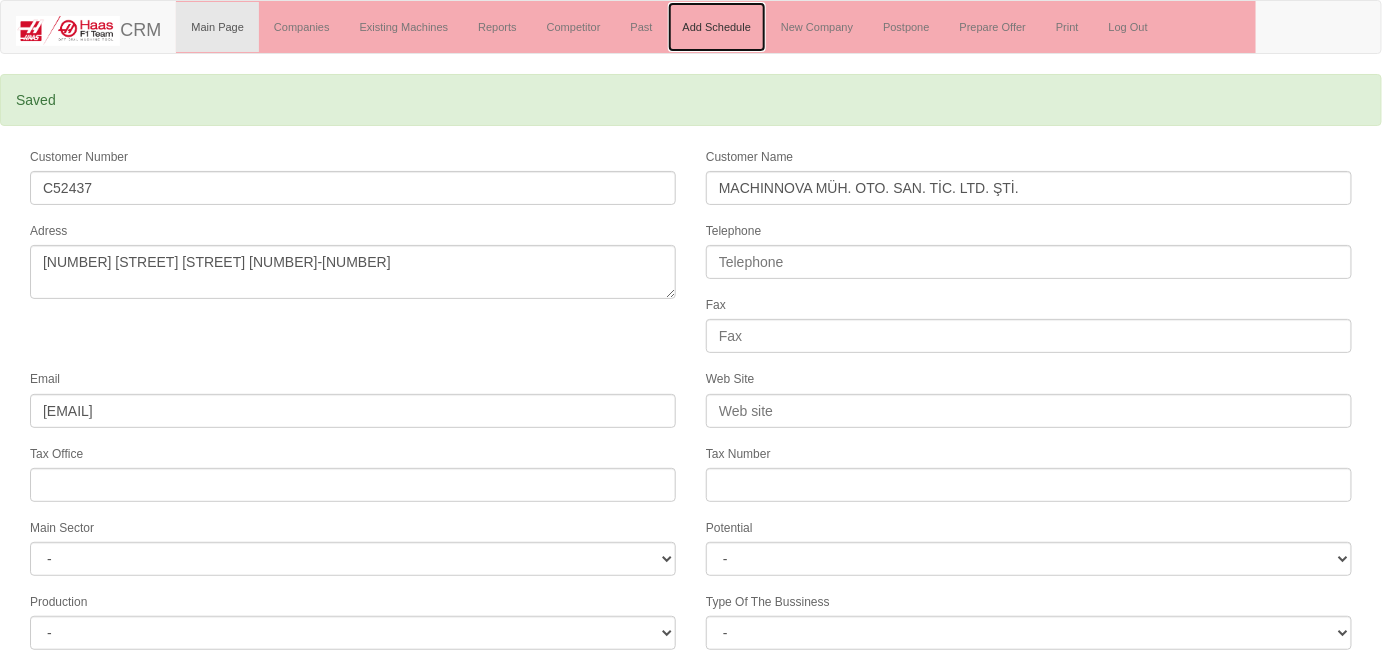 click on "Add Schedule" at bounding box center (717, 27) 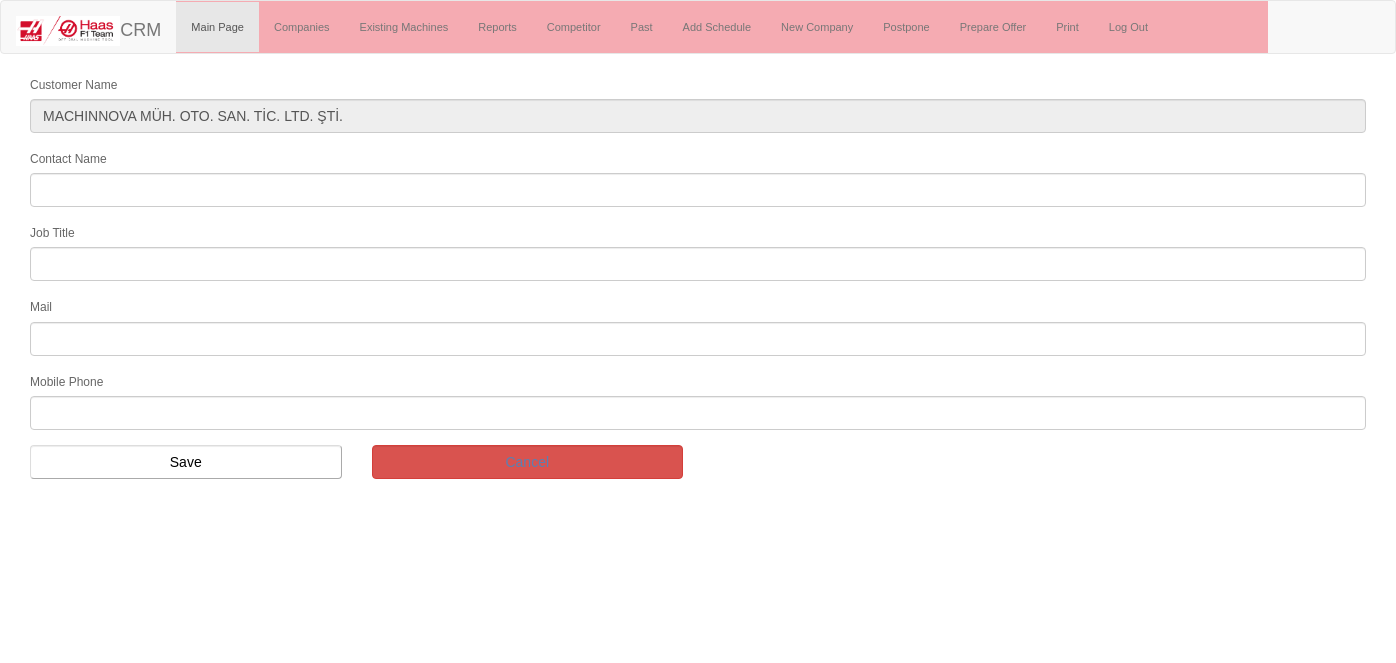scroll, scrollTop: 0, scrollLeft: 0, axis: both 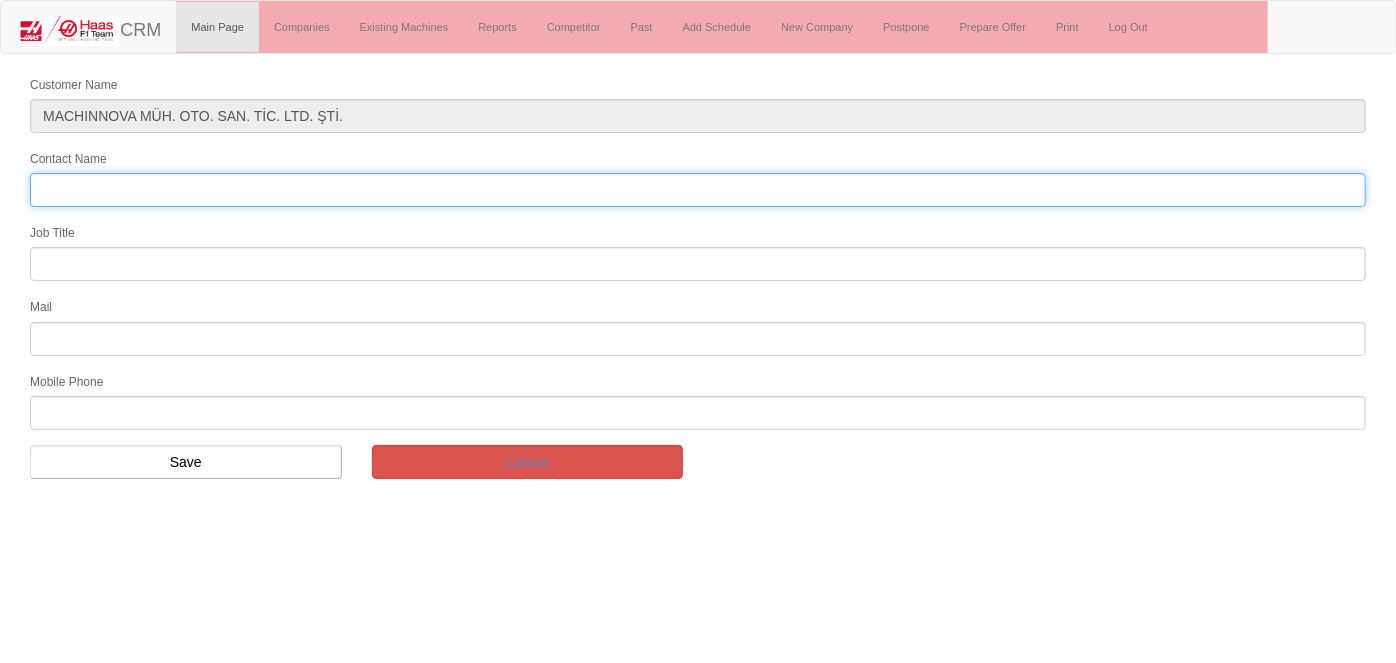 click on "Contact Name" at bounding box center [698, 190] 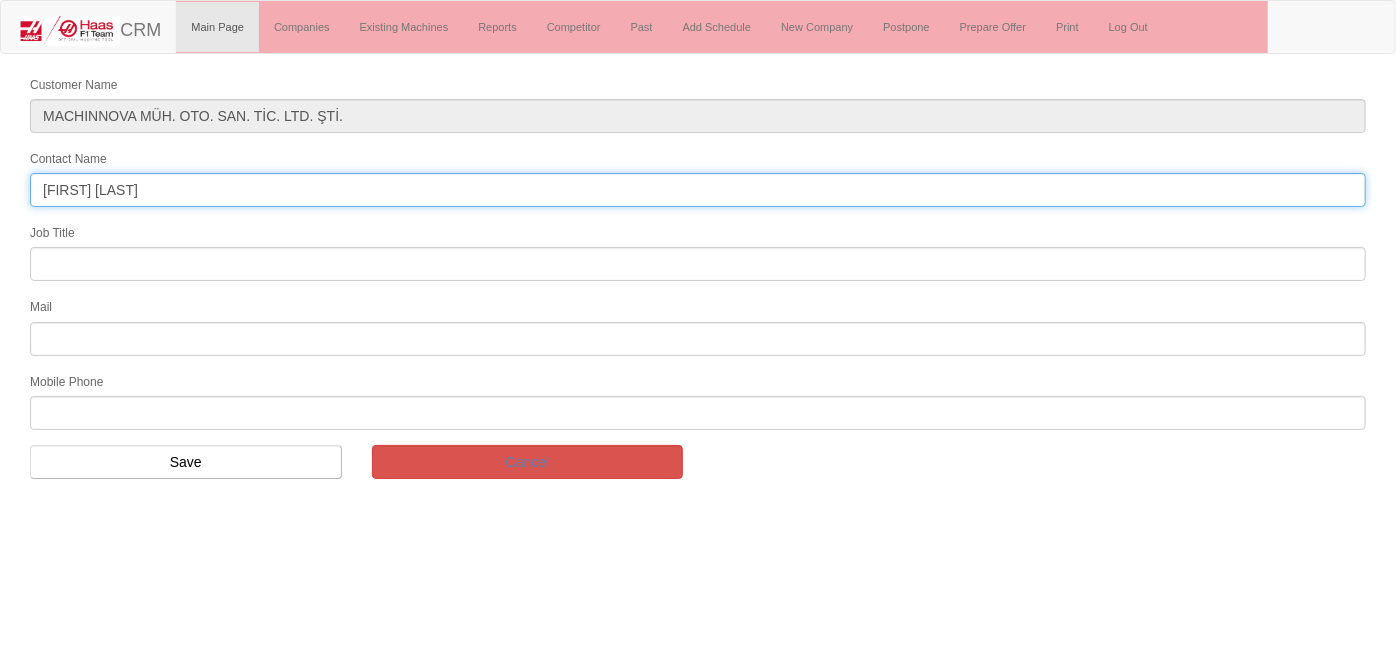 type on "[FIRST] [LAST]" 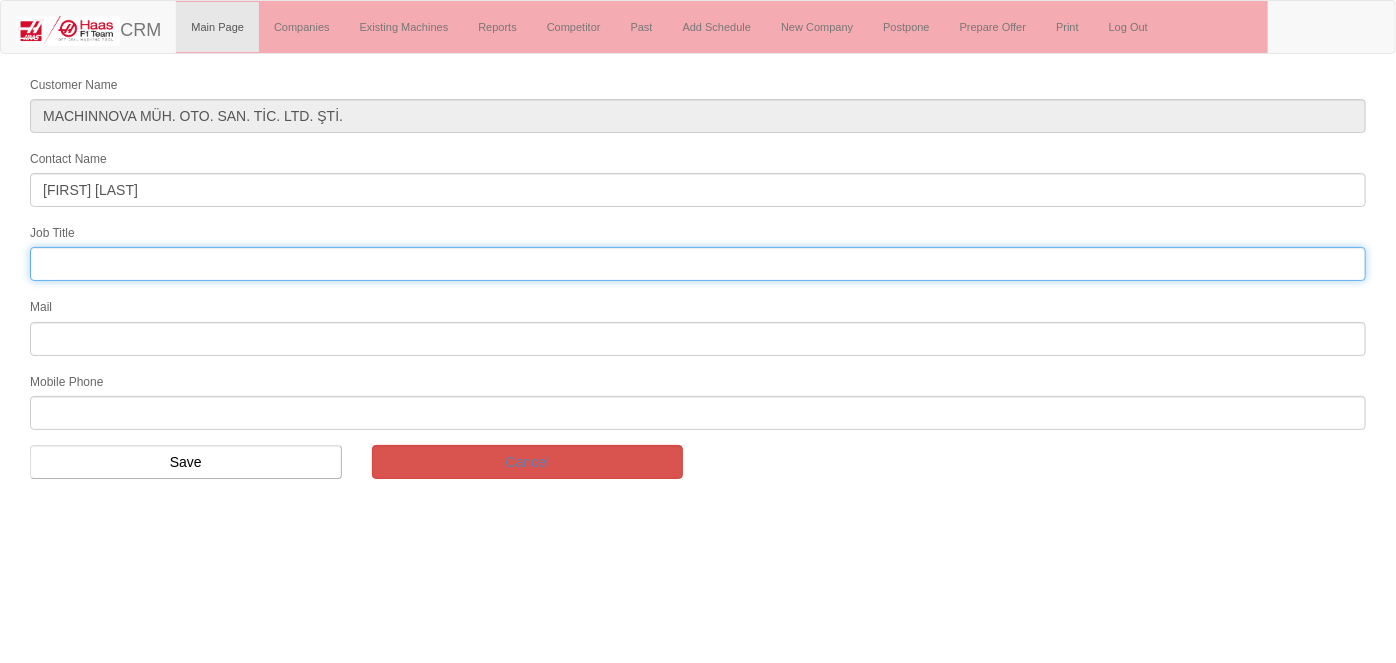 click at bounding box center [698, 264] 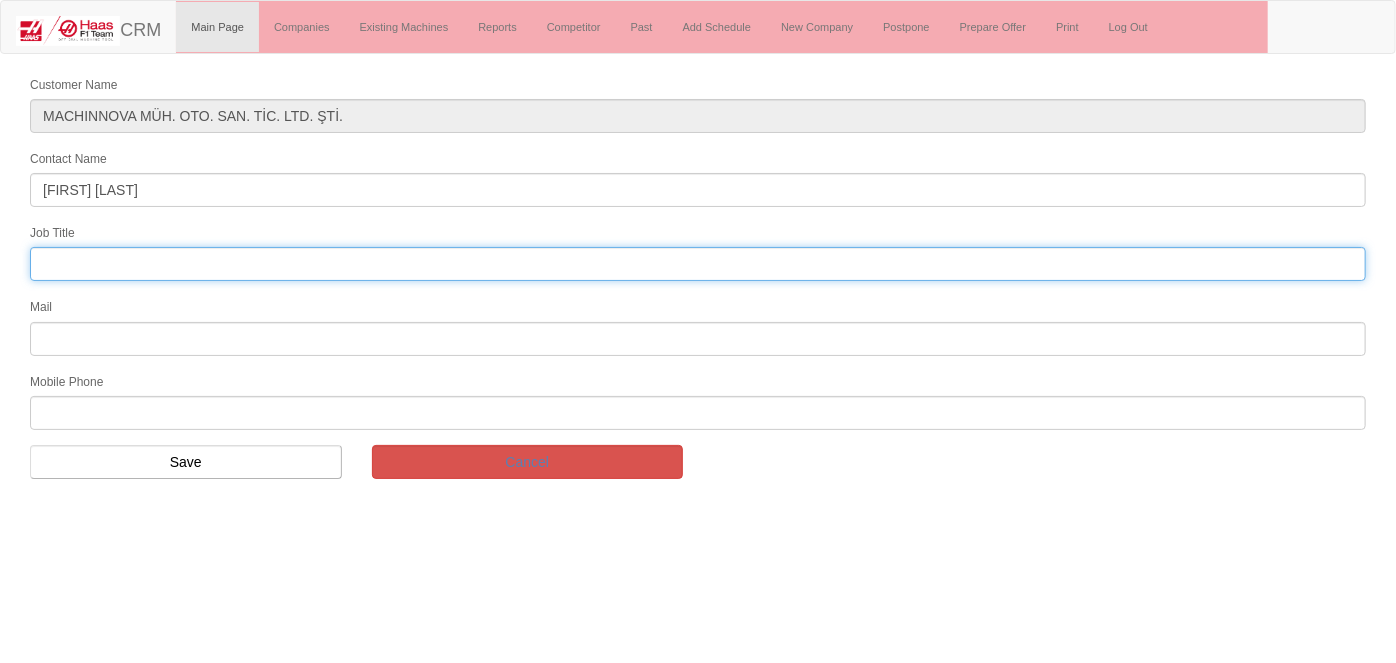 type on "OWNER" 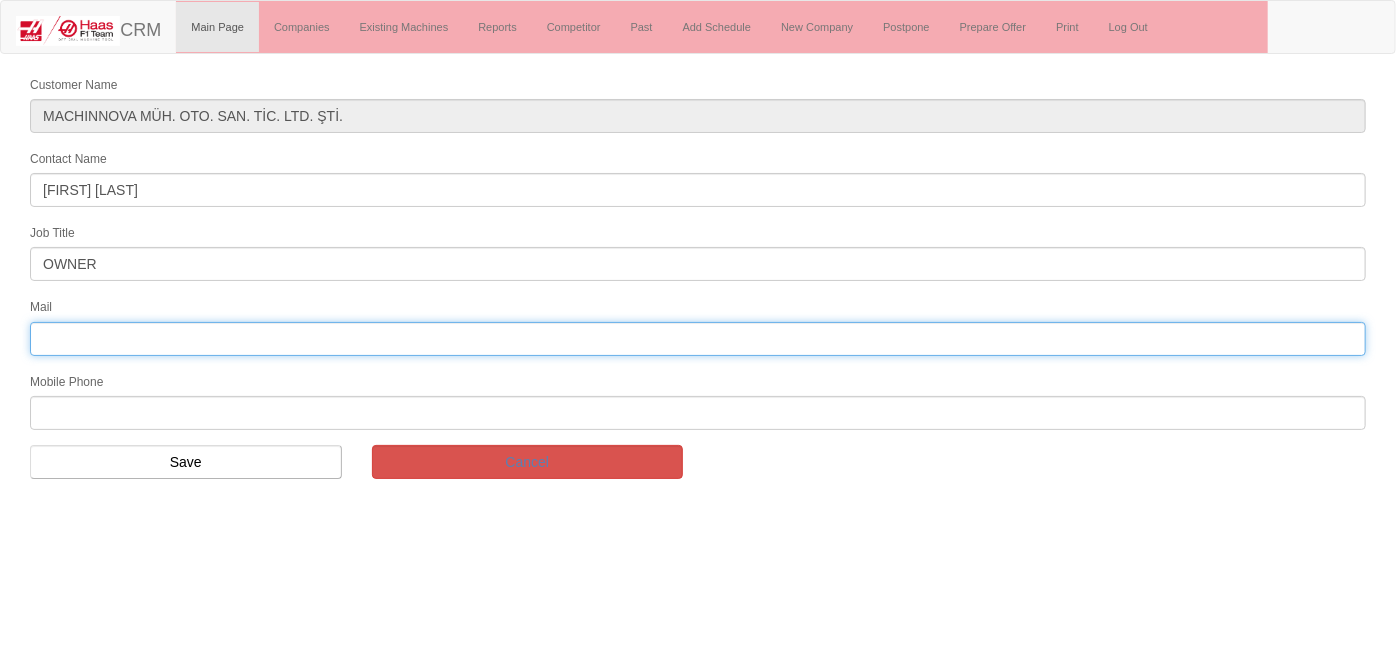 click at bounding box center (698, 339) 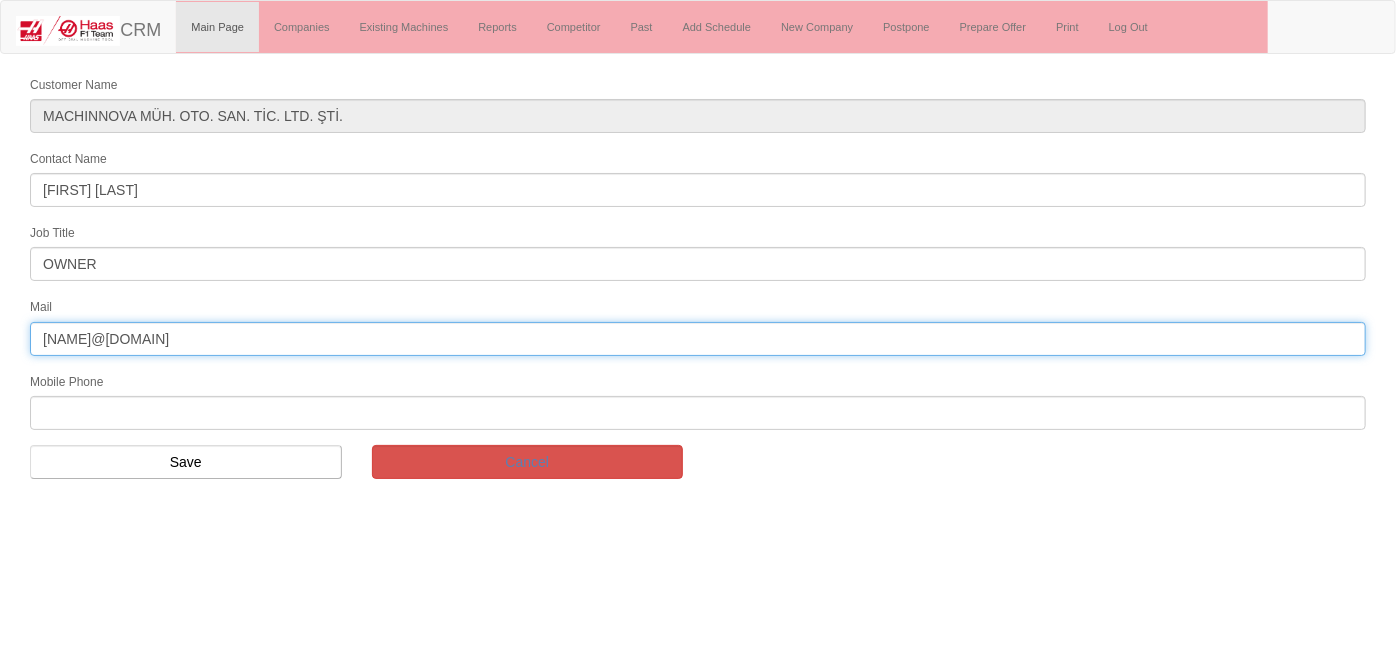type on "ertan@machinnova.com" 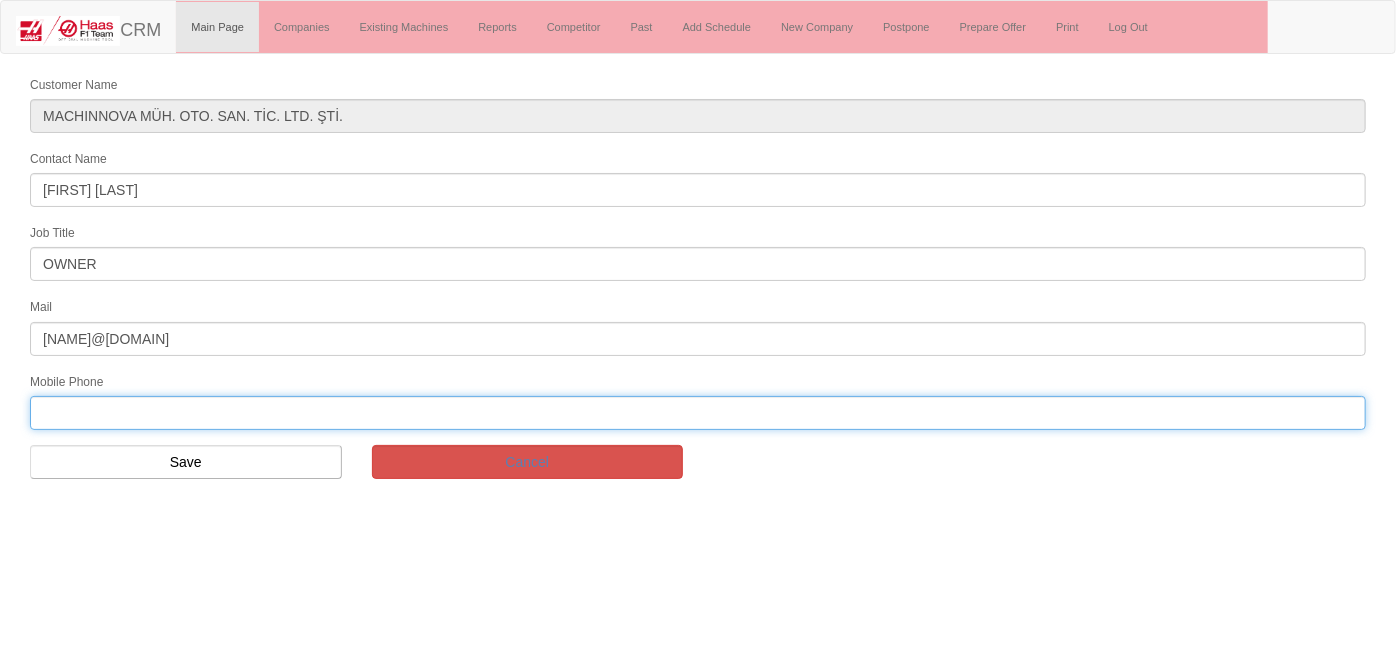 click at bounding box center (698, 413) 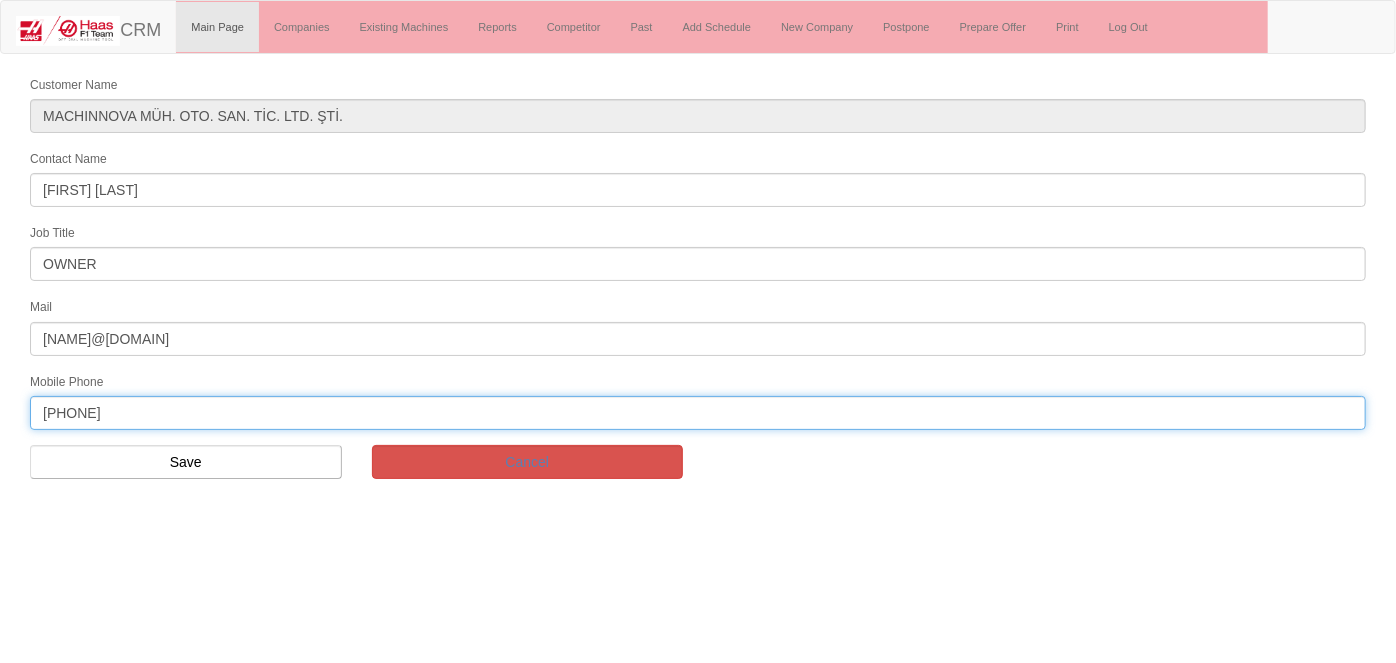 type on "05336907410" 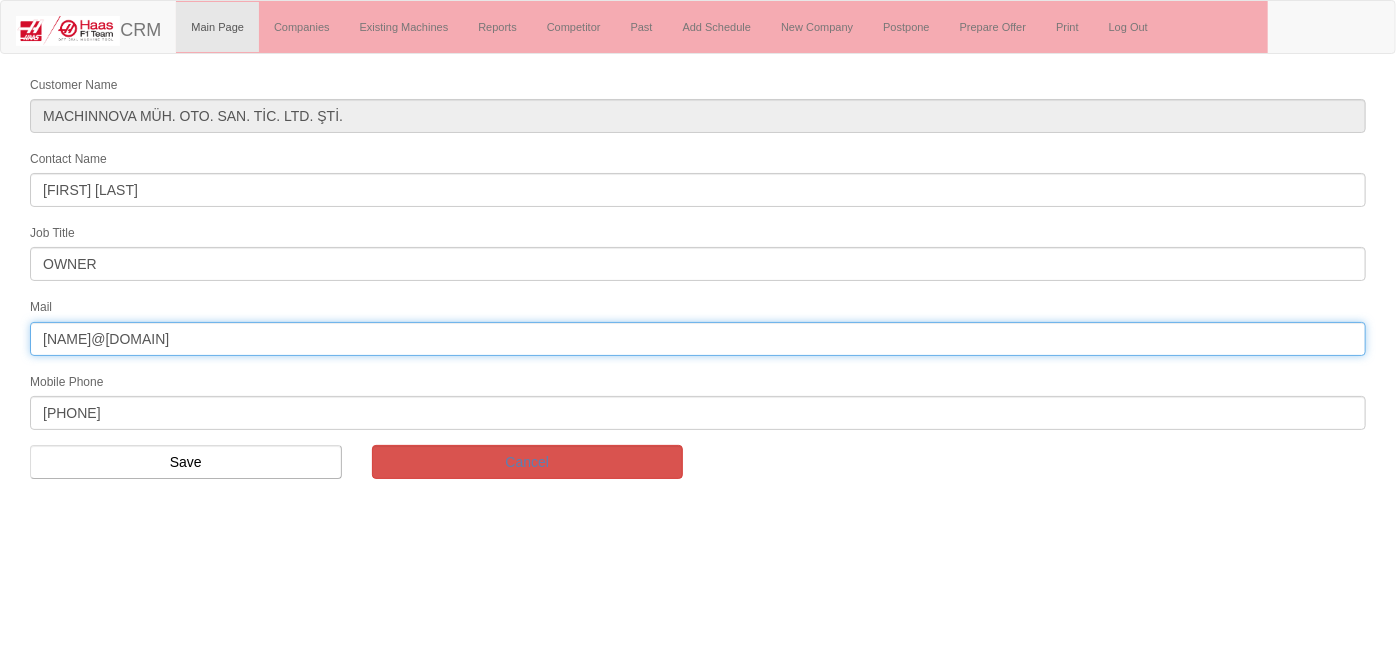 click on "ertan@machinnova.com" at bounding box center (698, 339) 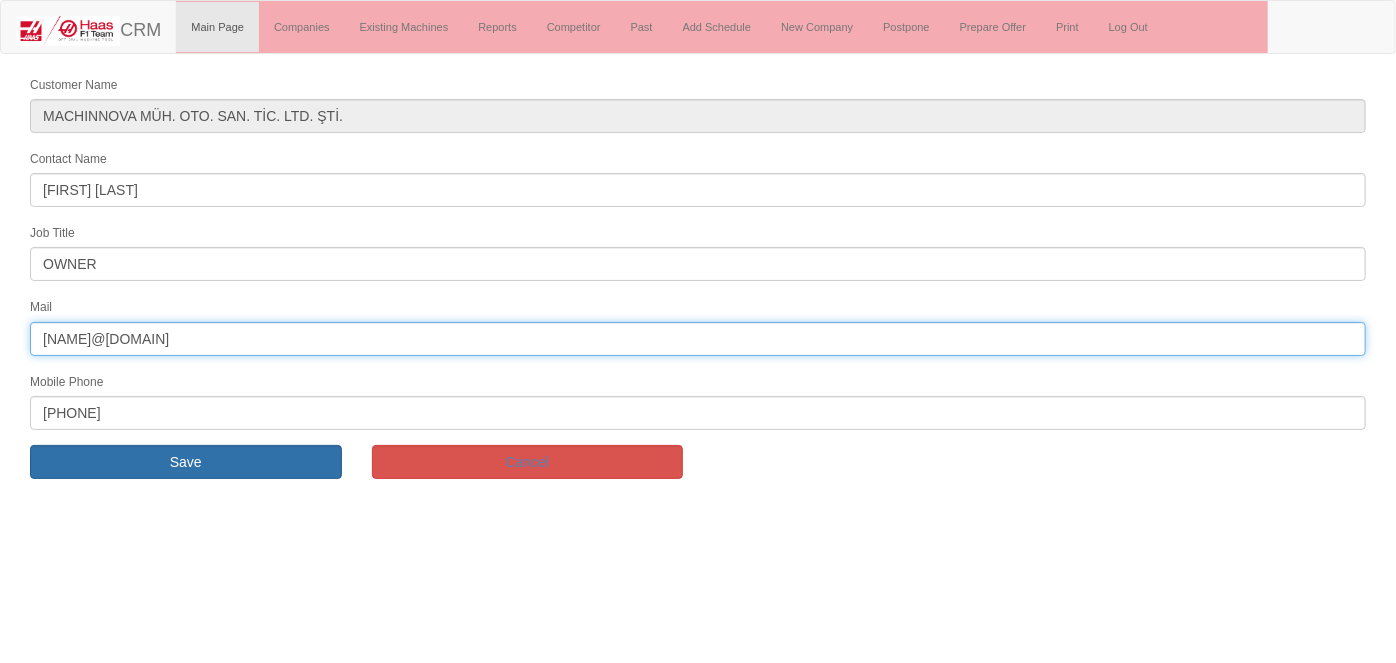 type on "ertan@machinnova.com.tr" 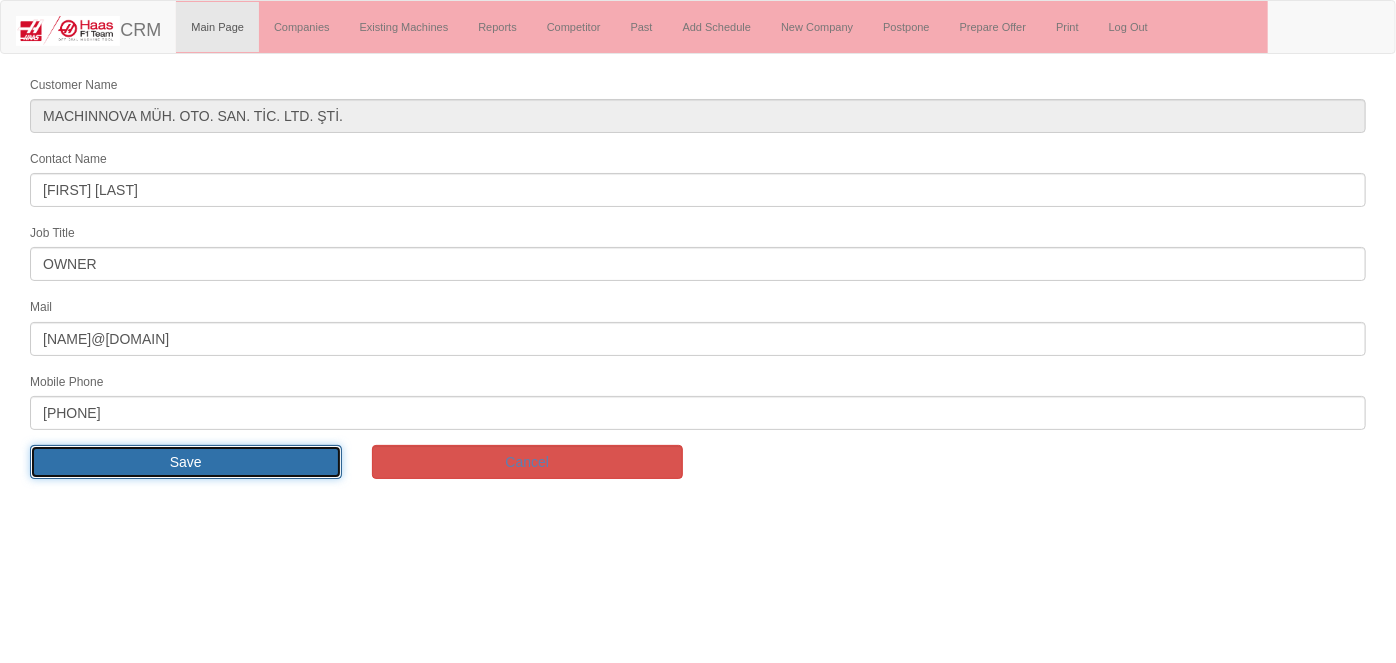 click on "Save" at bounding box center (186, 462) 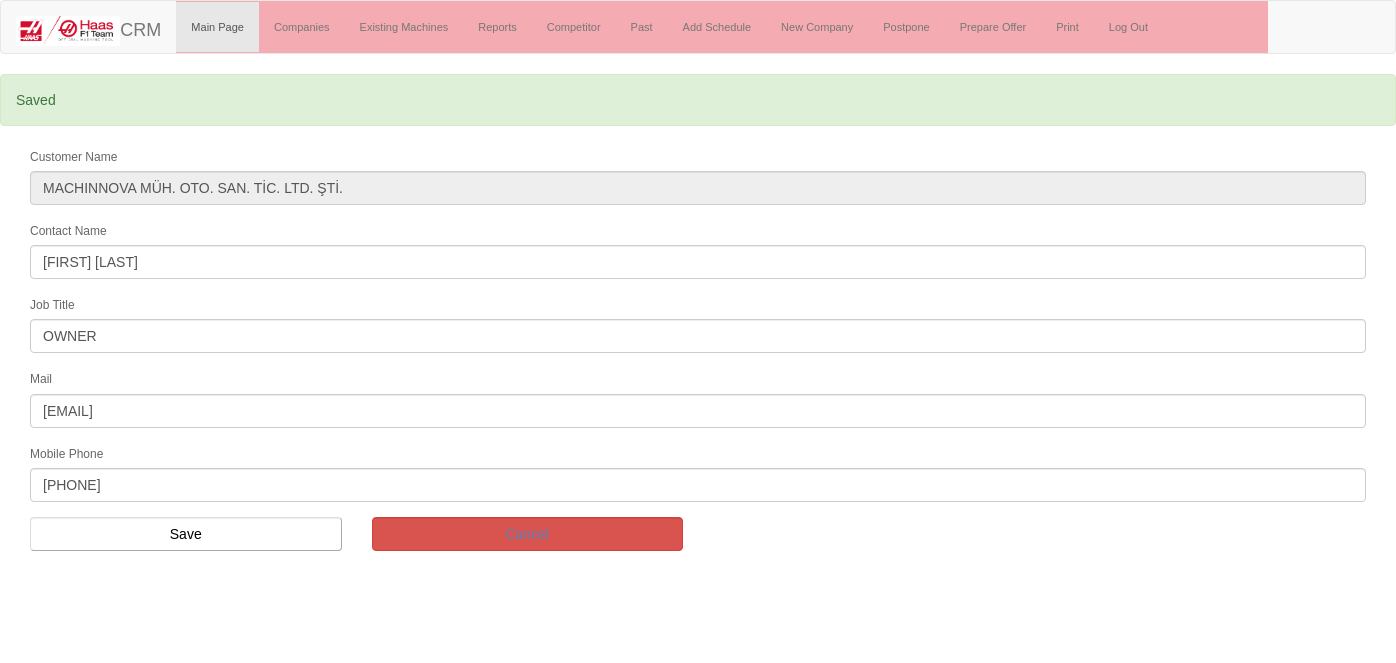 scroll, scrollTop: 0, scrollLeft: 0, axis: both 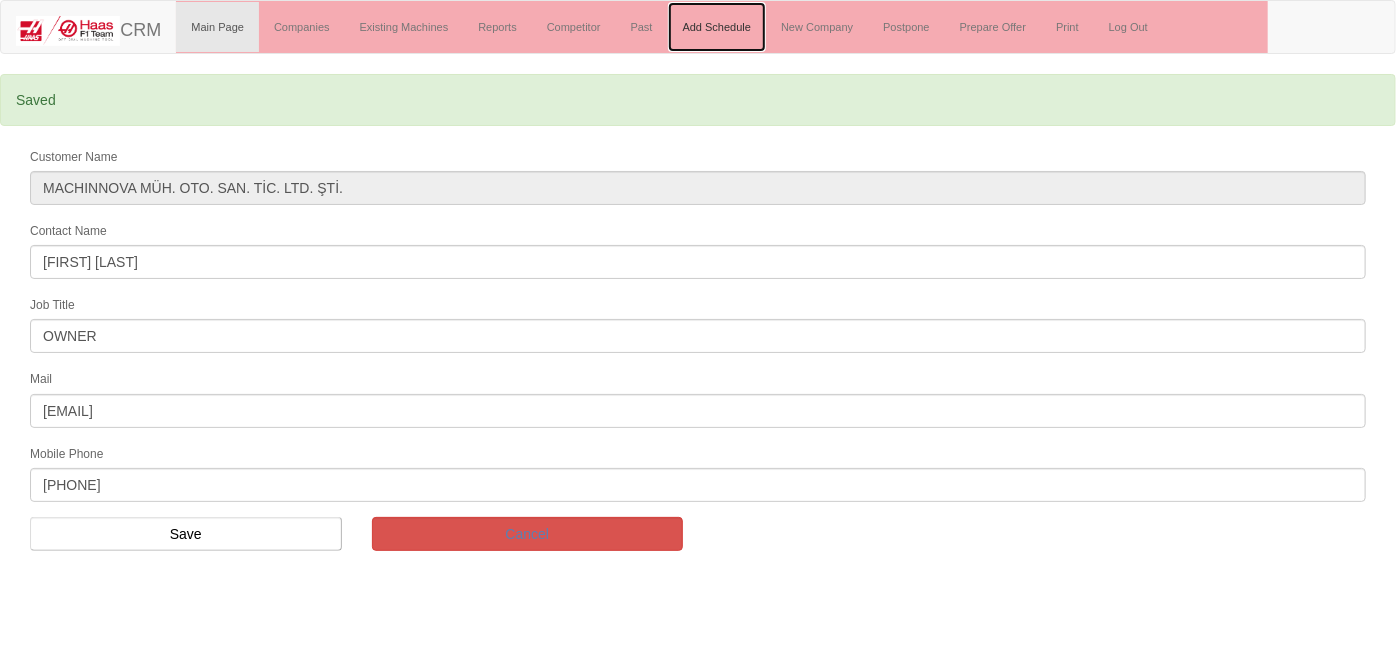 click on "Add Schedule" at bounding box center (717, 27) 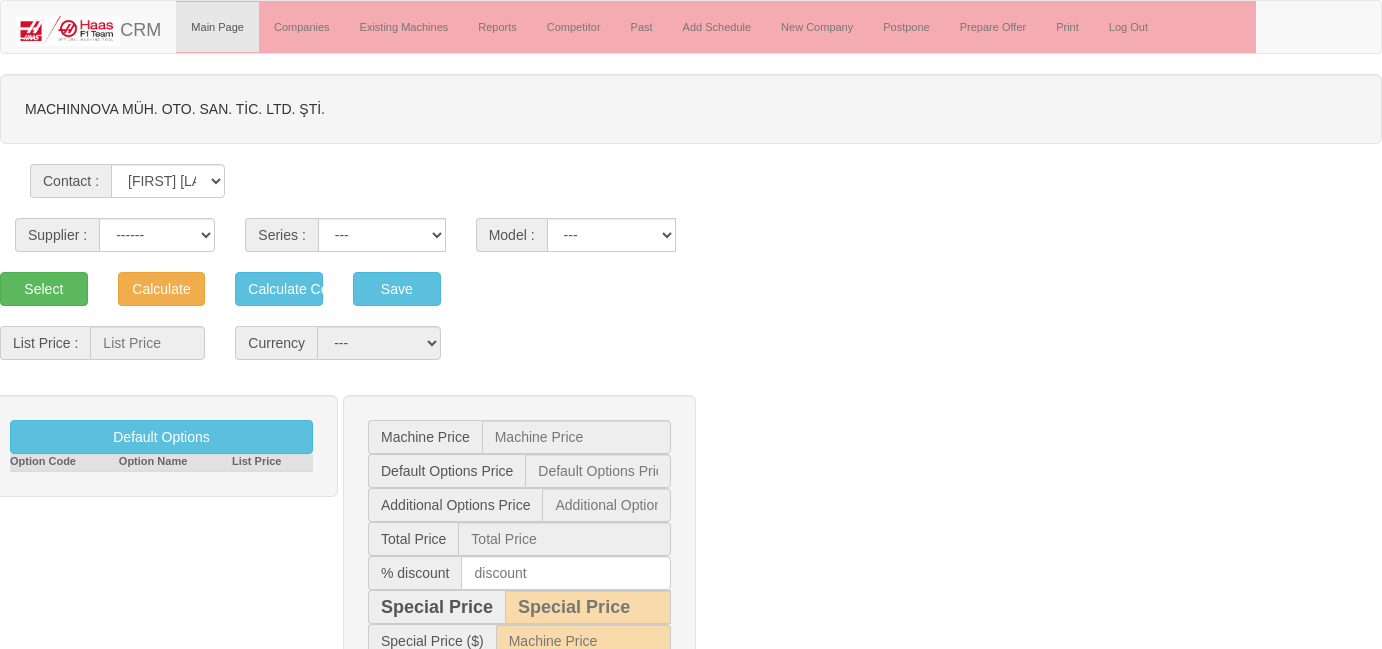 scroll, scrollTop: 0, scrollLeft: 0, axis: both 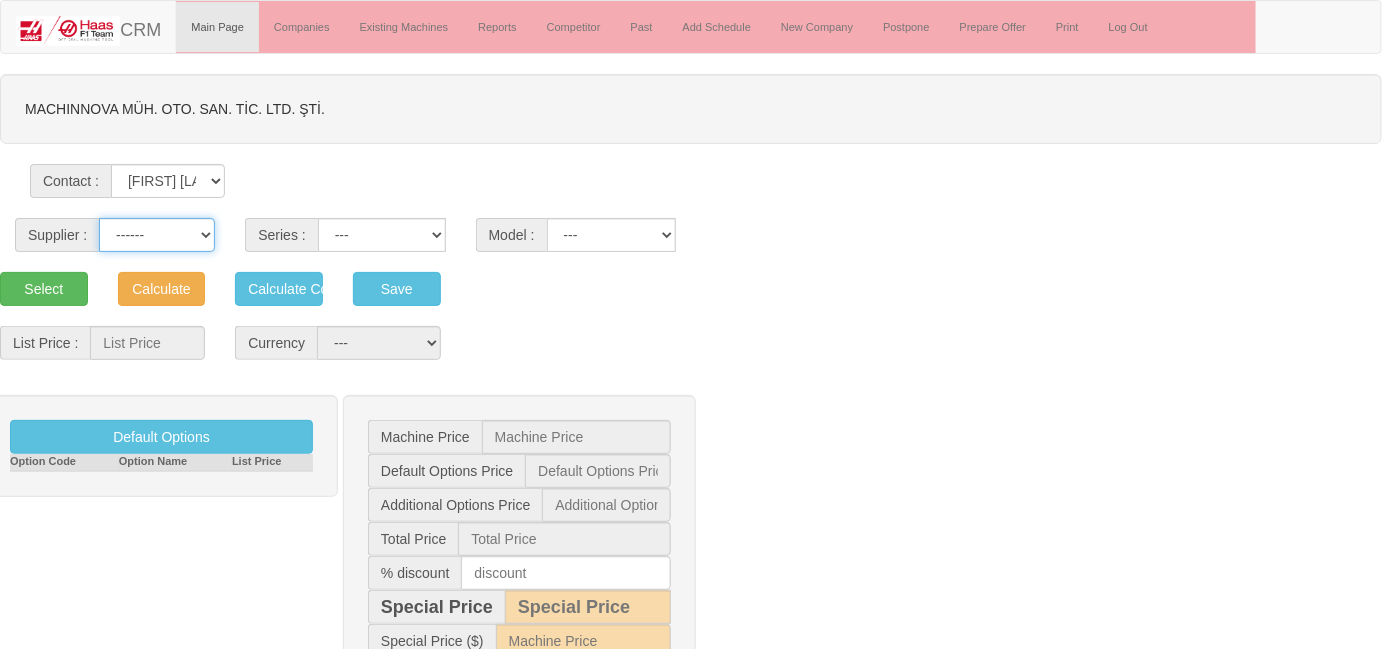 drag, startPoint x: 203, startPoint y: 229, endPoint x: 174, endPoint y: 227, distance: 29.068884 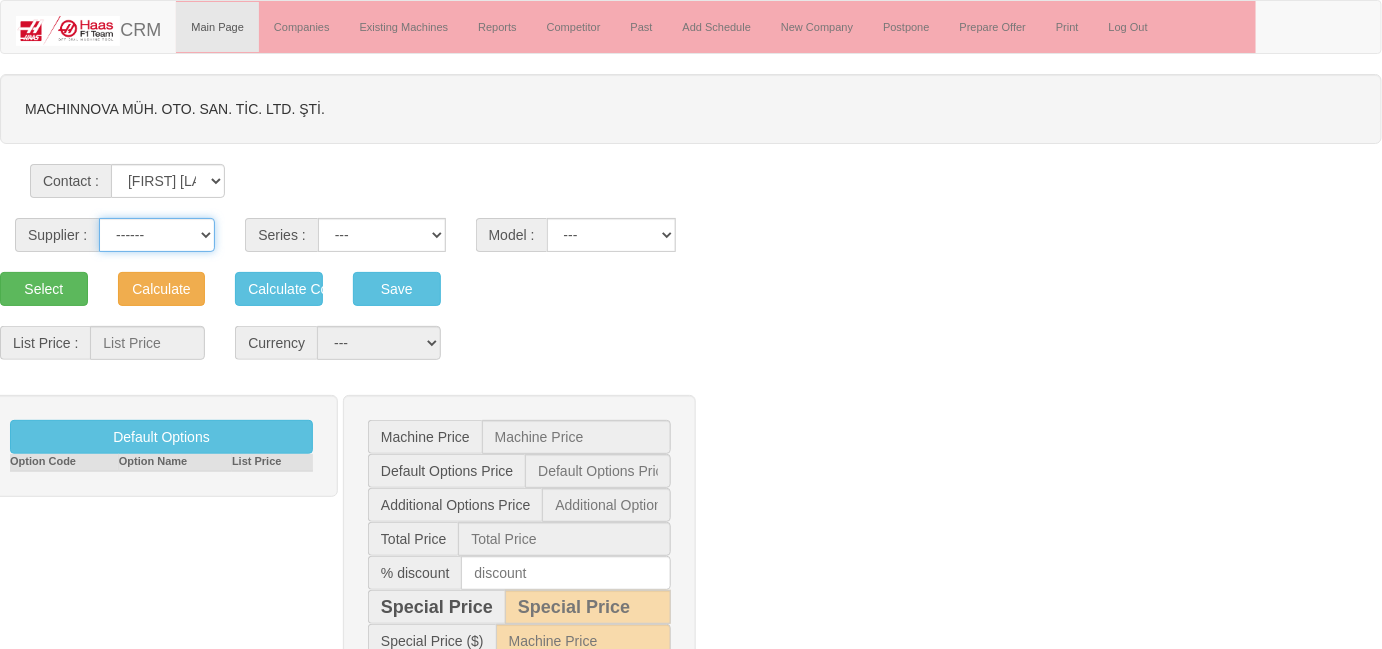 click on "------
HAAS
CANACA" at bounding box center [157, 235] 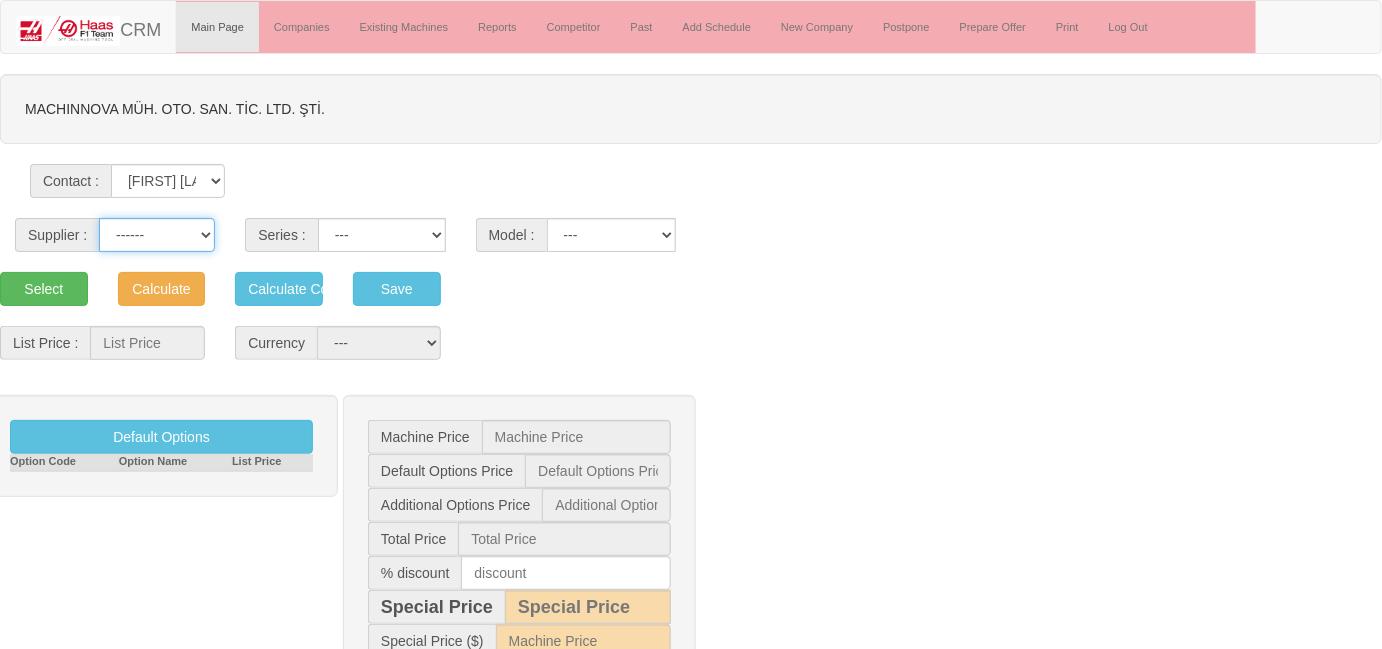select on "3" 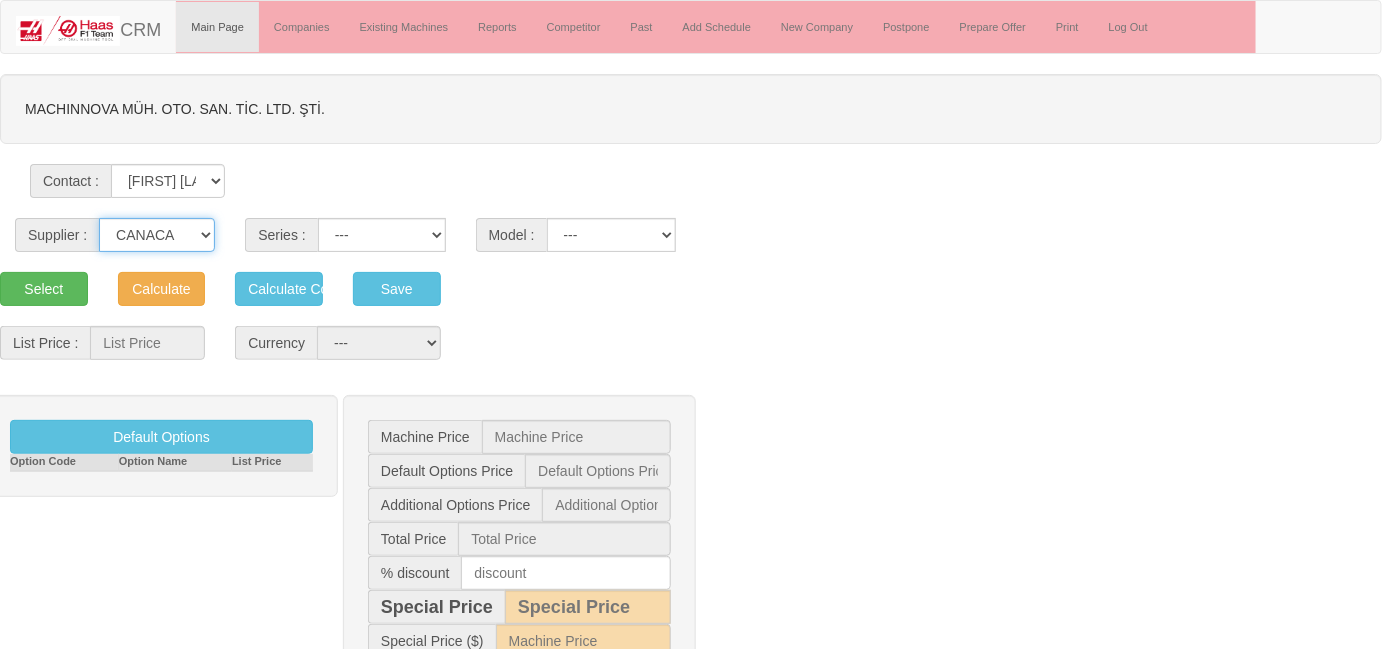 click on "------
HAAS
CANACA" at bounding box center [157, 235] 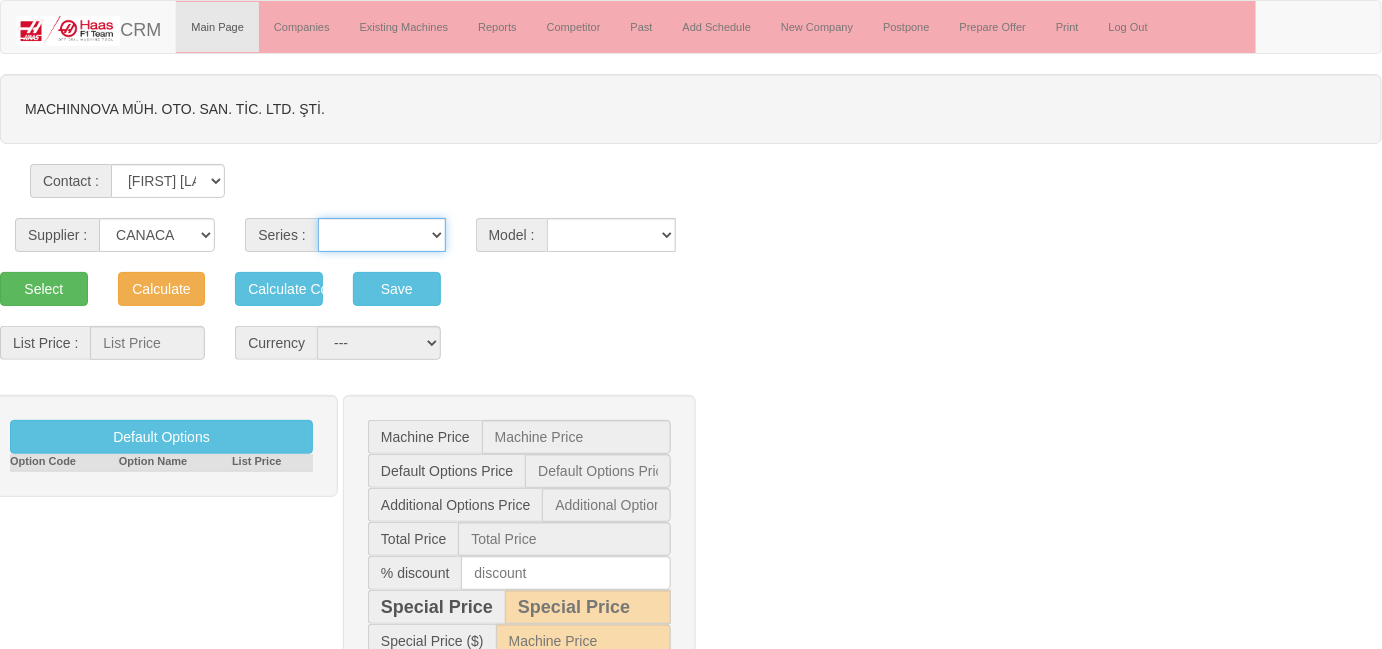 click on "CANACA" at bounding box center [382, 235] 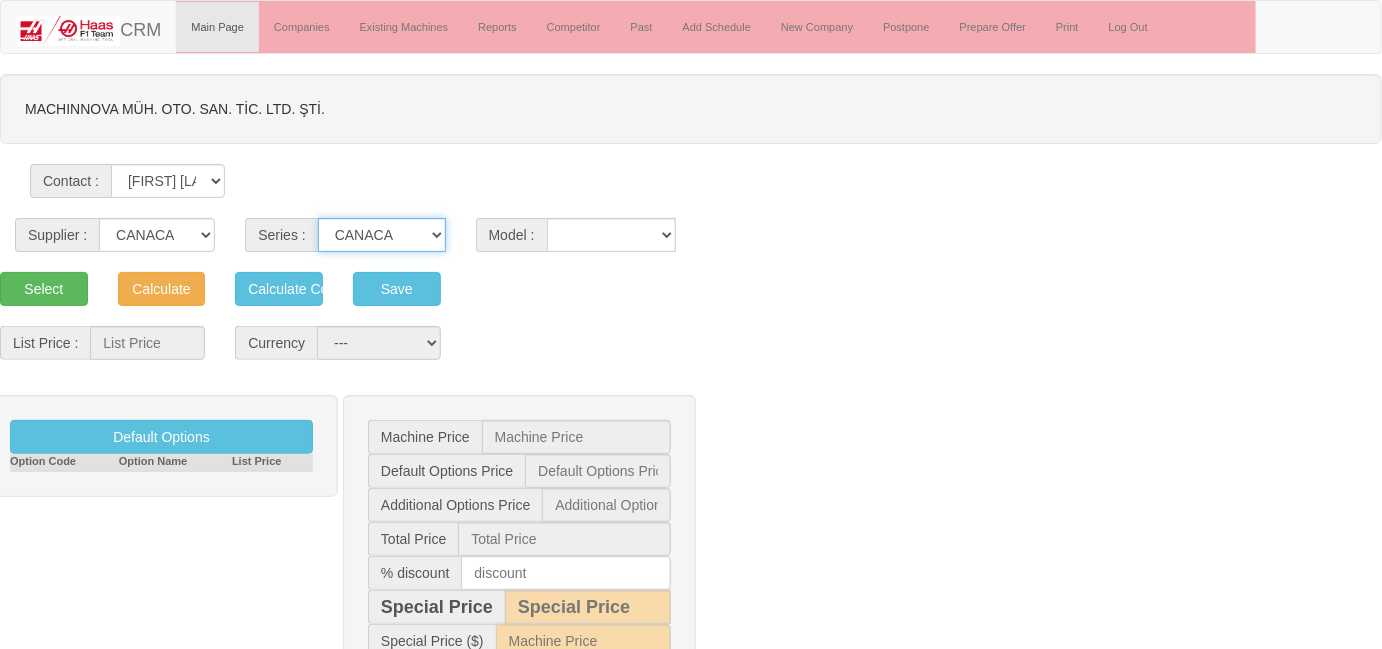 click on "CANACA" at bounding box center [382, 235] 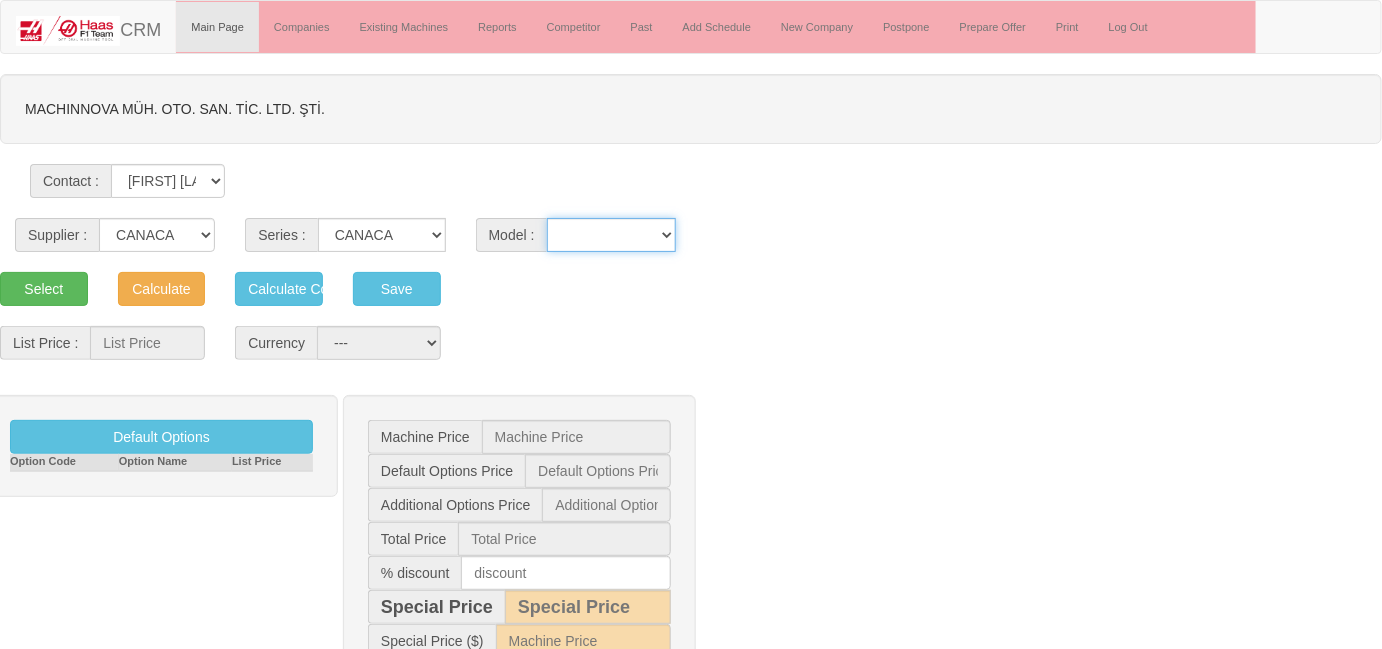 drag, startPoint x: 586, startPoint y: 239, endPoint x: 605, endPoint y: 250, distance: 21.954498 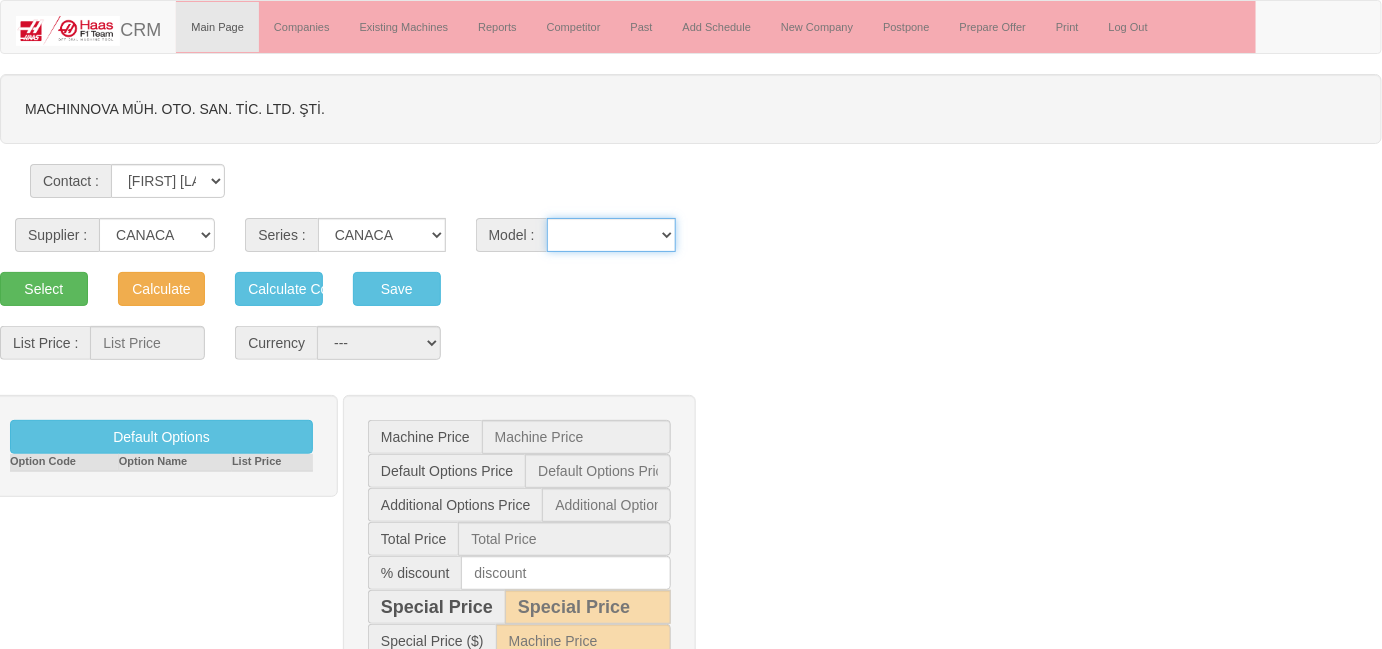 click on "CANACA" at bounding box center [611, 235] 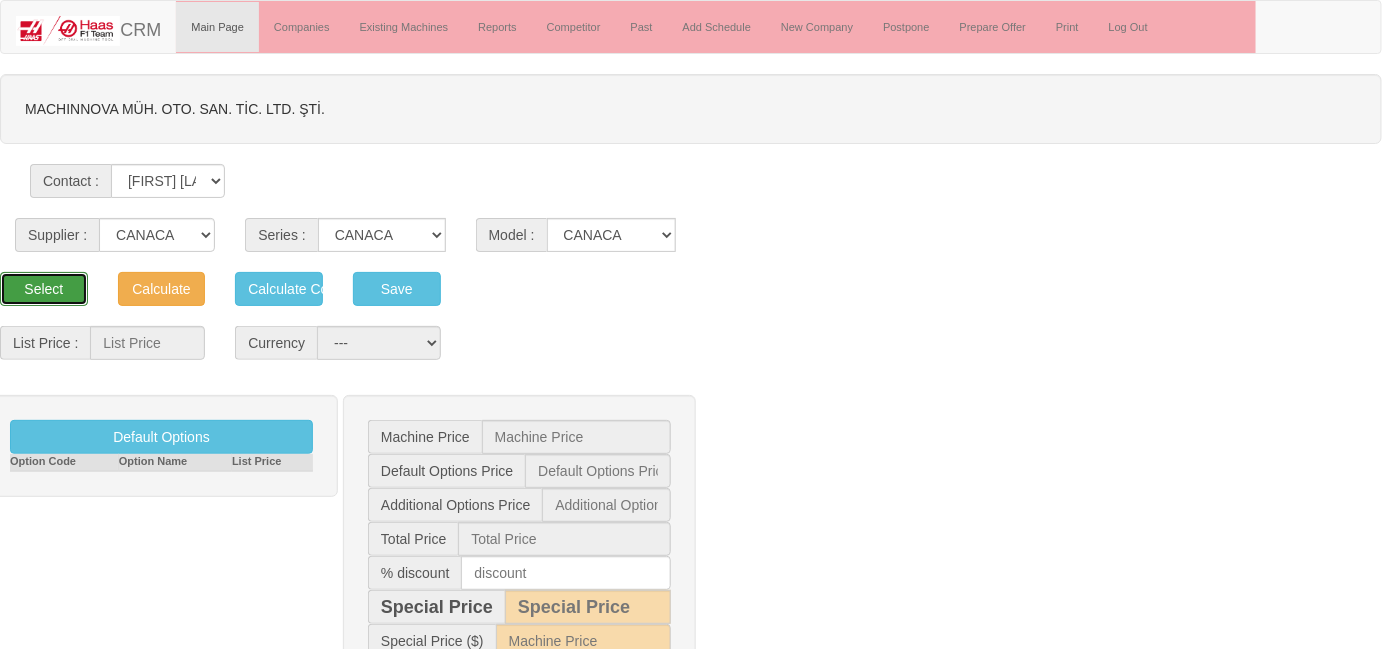 drag, startPoint x: 45, startPoint y: 295, endPoint x: 506, endPoint y: 285, distance: 461.10846 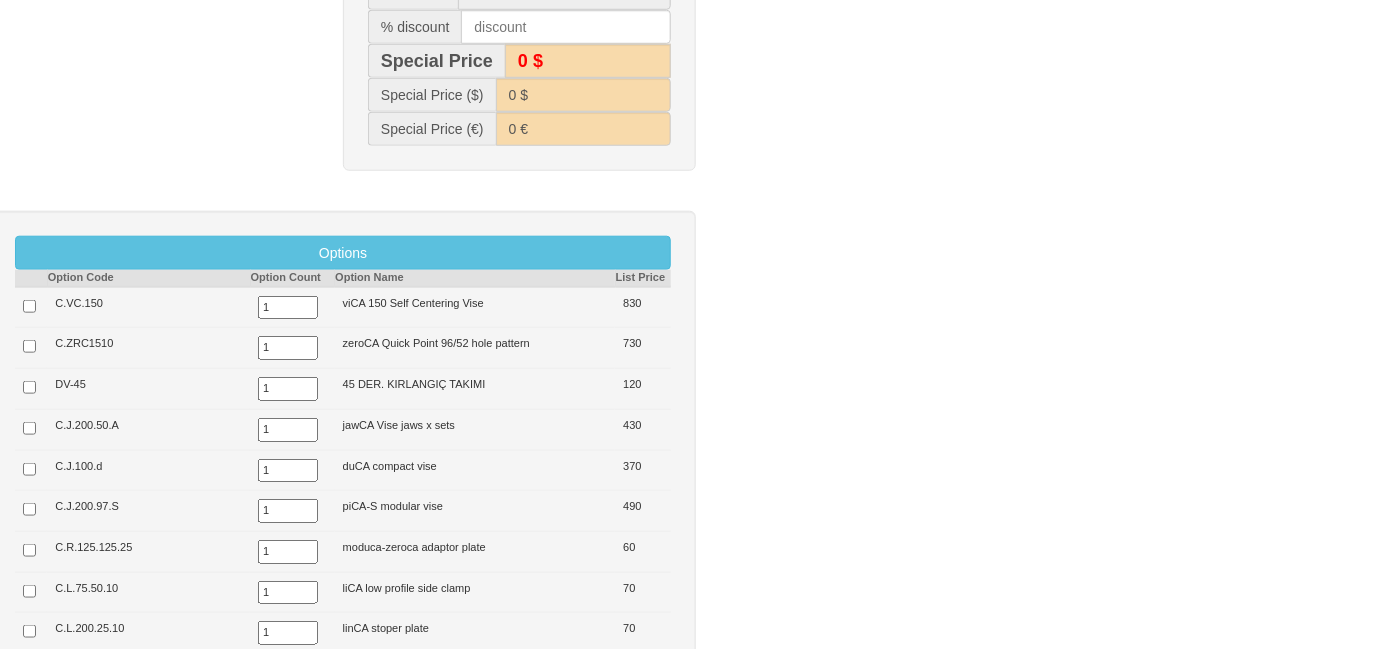 scroll, scrollTop: 545, scrollLeft: 0, axis: vertical 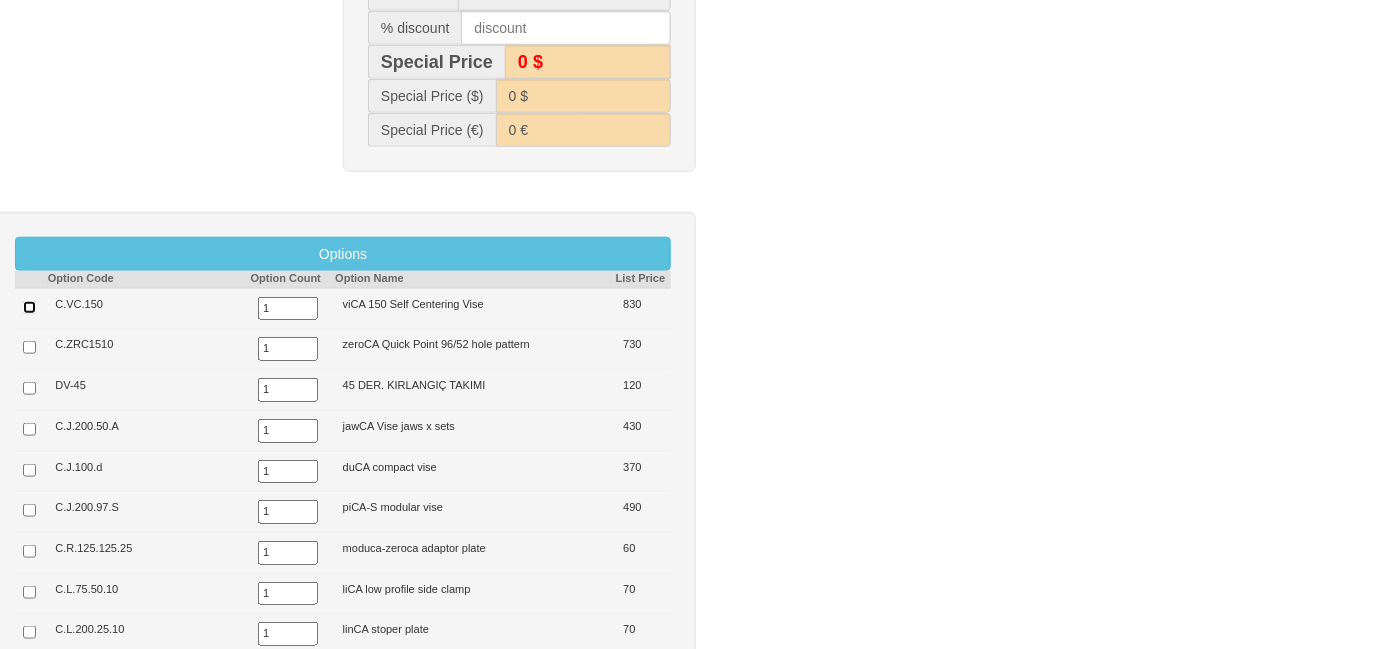 click at bounding box center (29, 307) 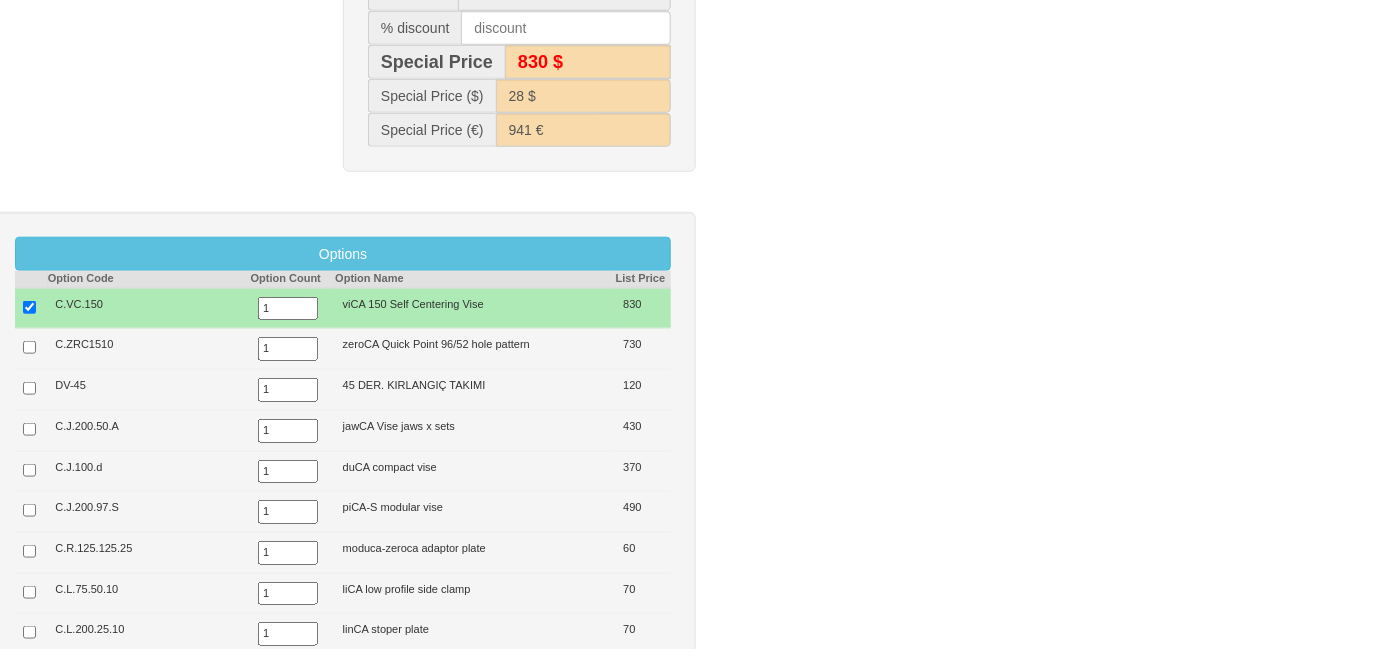click at bounding box center [31, 308] 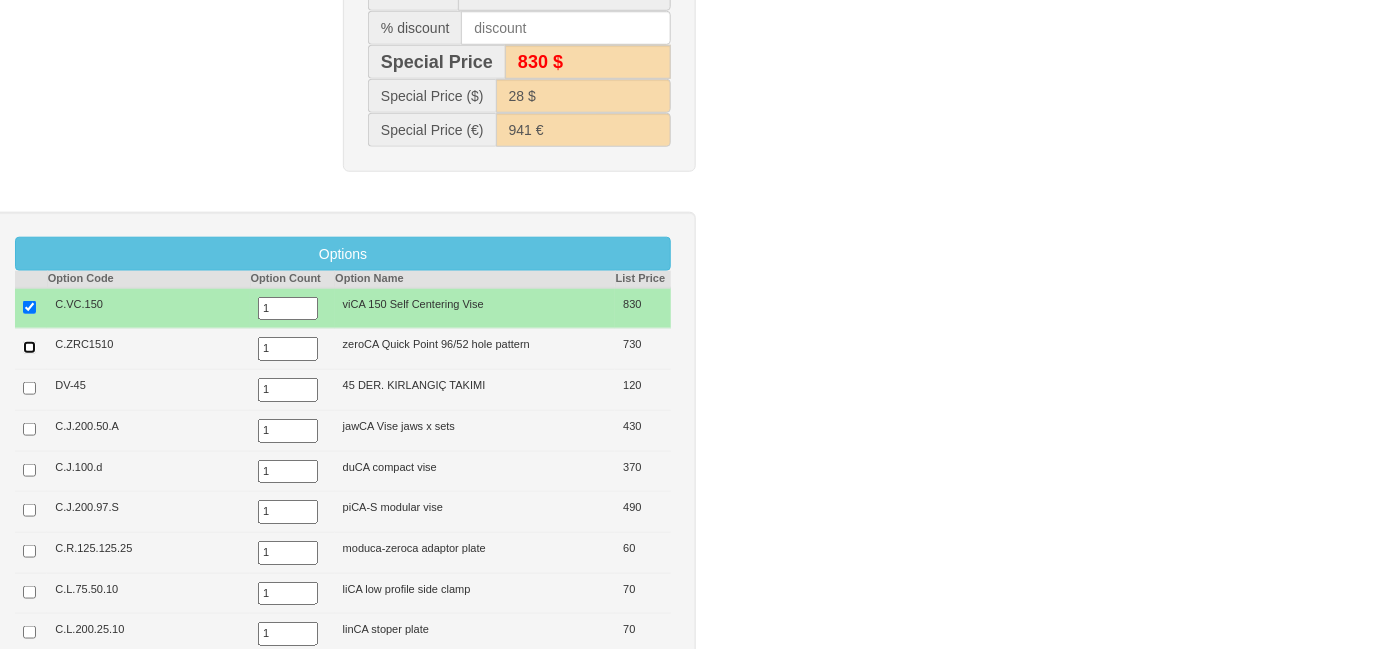 click at bounding box center (29, 347) 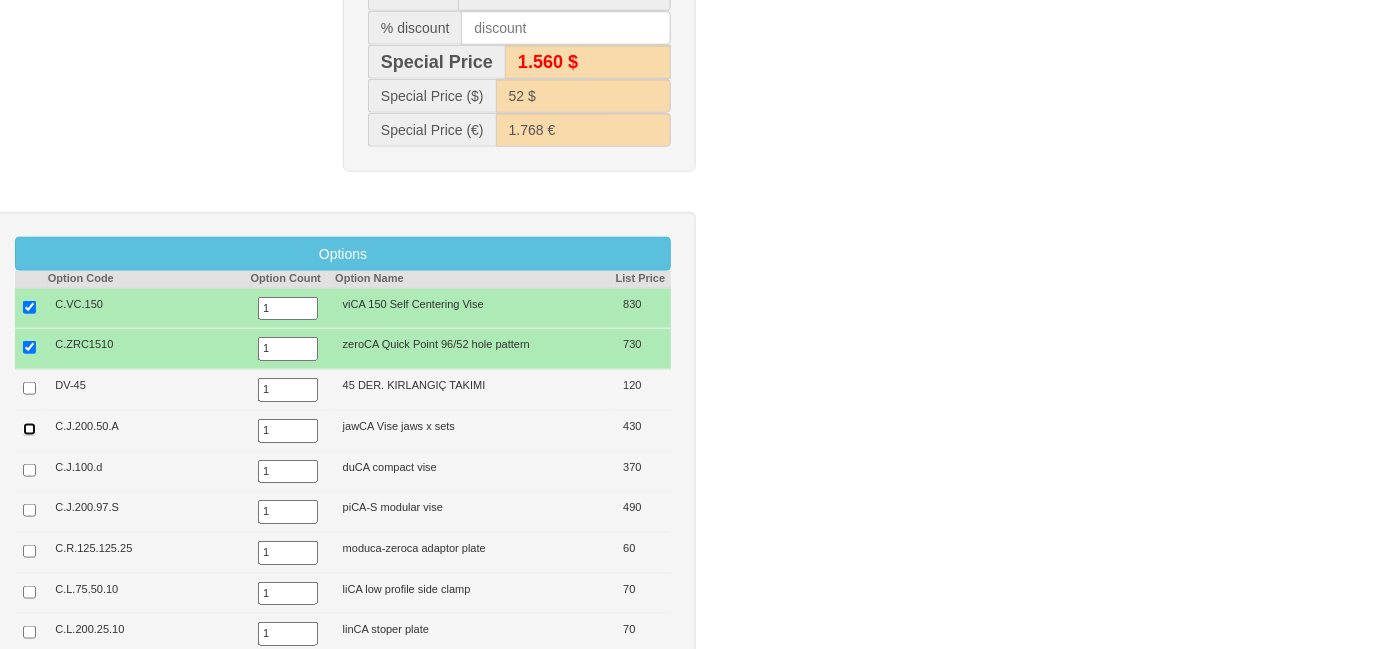 click at bounding box center (29, 429) 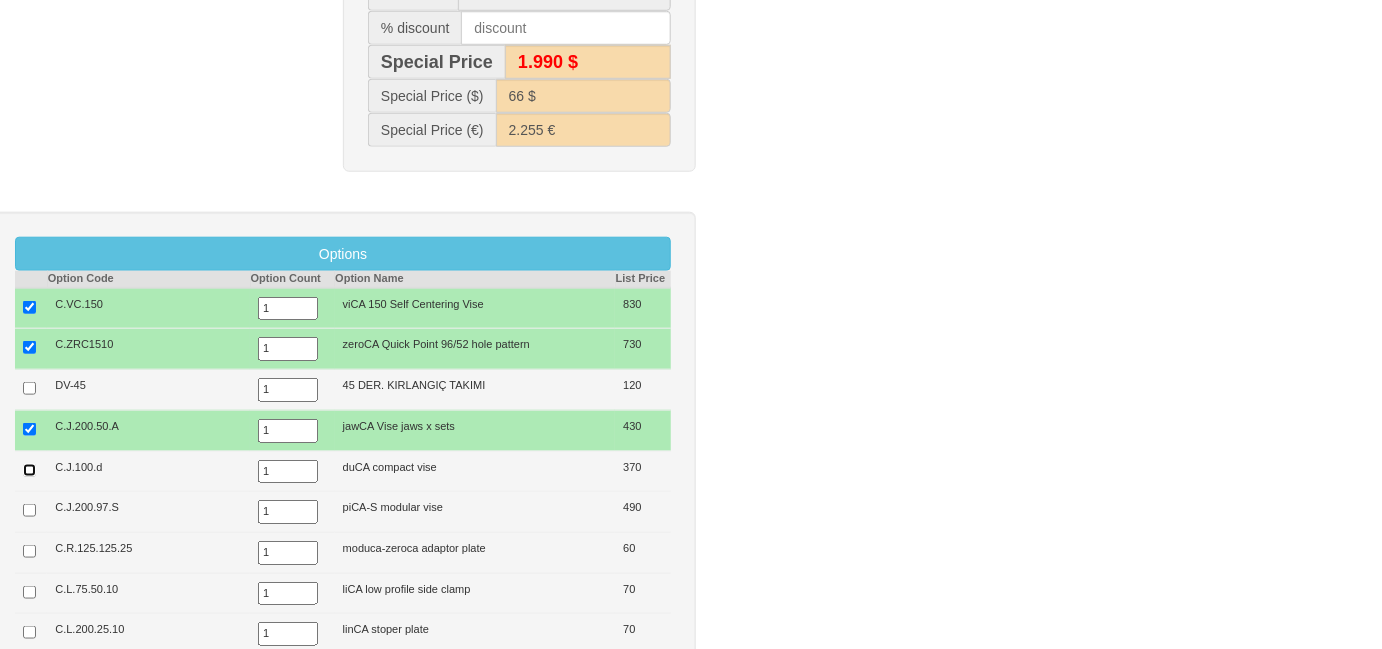 drag, startPoint x: 29, startPoint y: 468, endPoint x: 33, endPoint y: 499, distance: 31.257 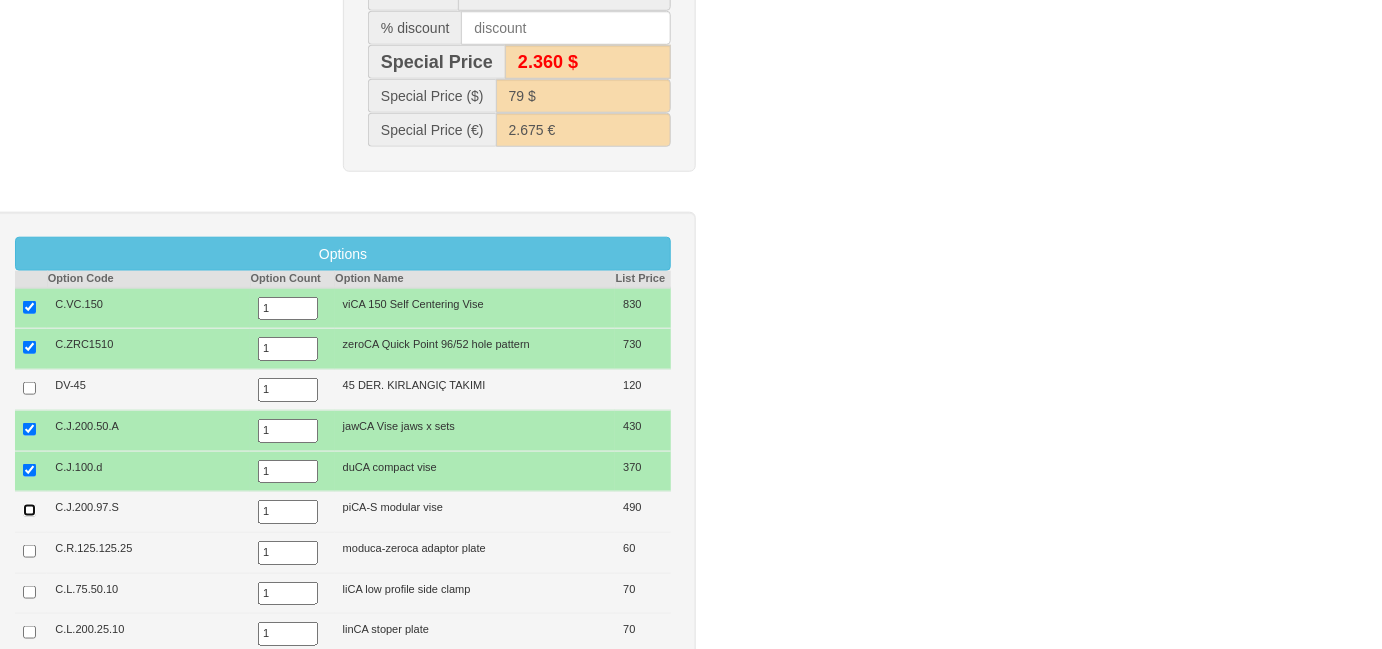 drag, startPoint x: 35, startPoint y: 502, endPoint x: 26, endPoint y: 460, distance: 42.953465 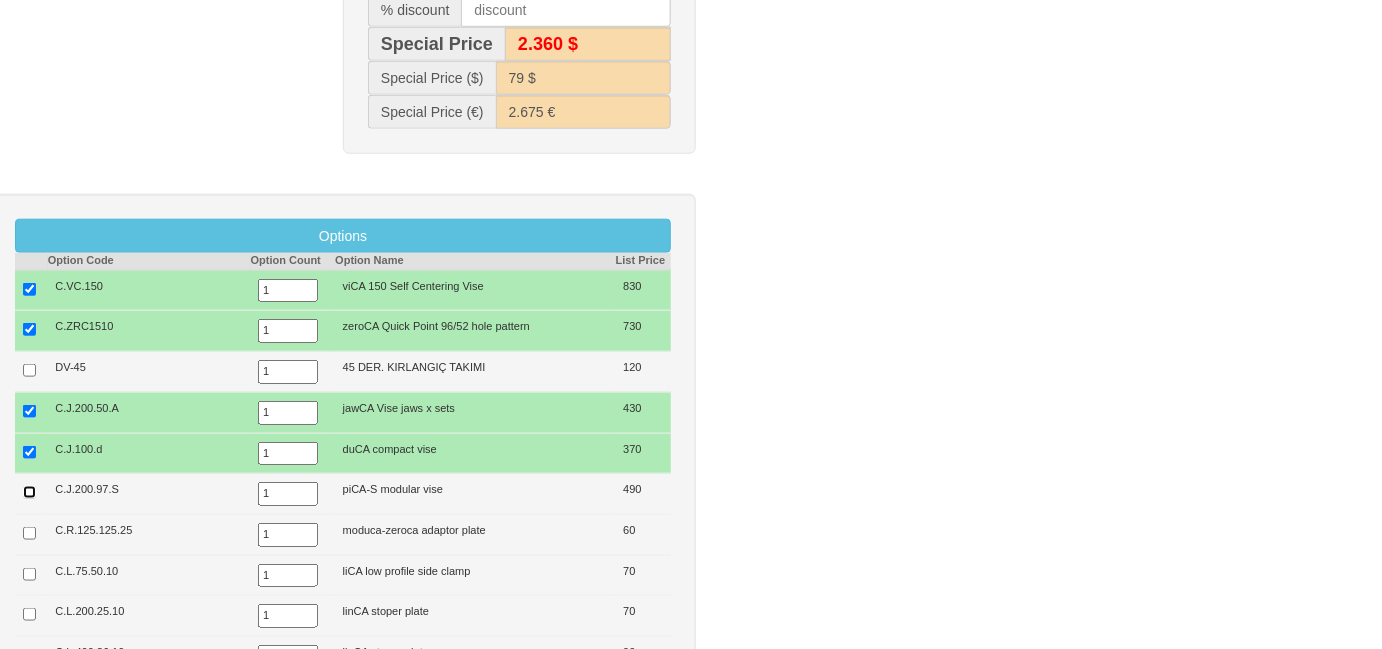 scroll, scrollTop: 727, scrollLeft: 0, axis: vertical 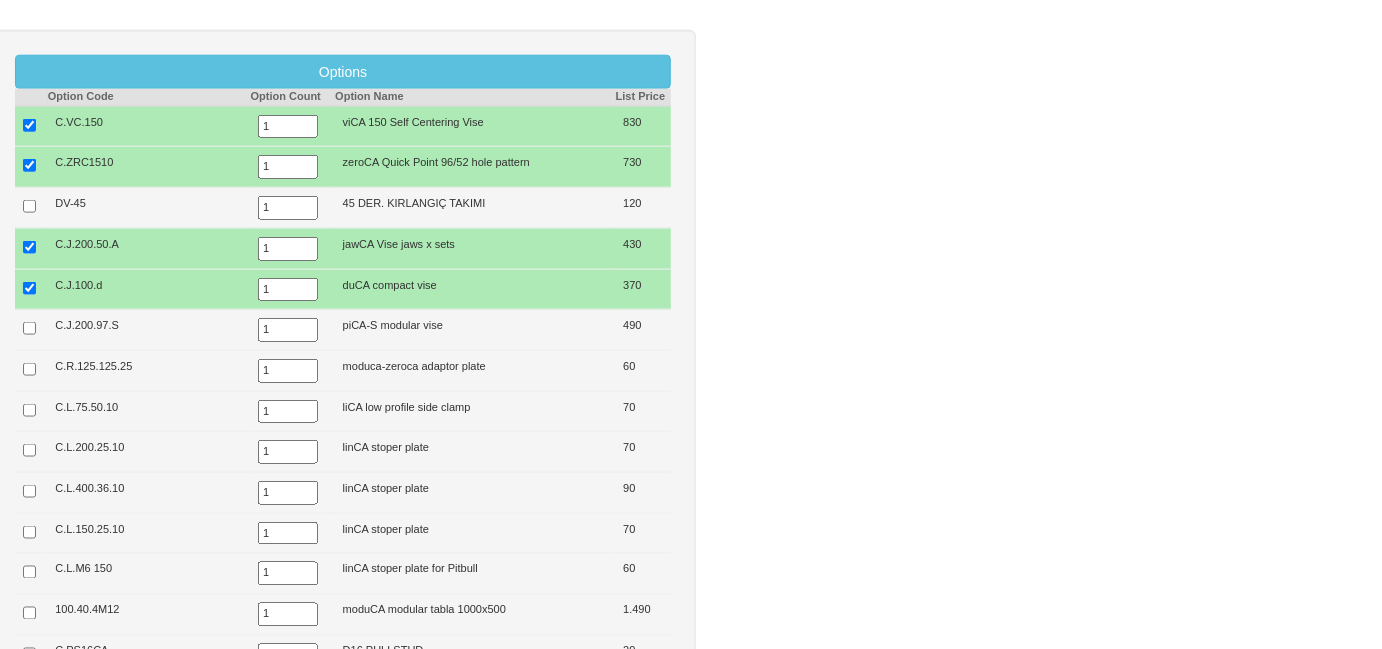 drag, startPoint x: 33, startPoint y: 371, endPoint x: 36, endPoint y: 351, distance: 20.22375 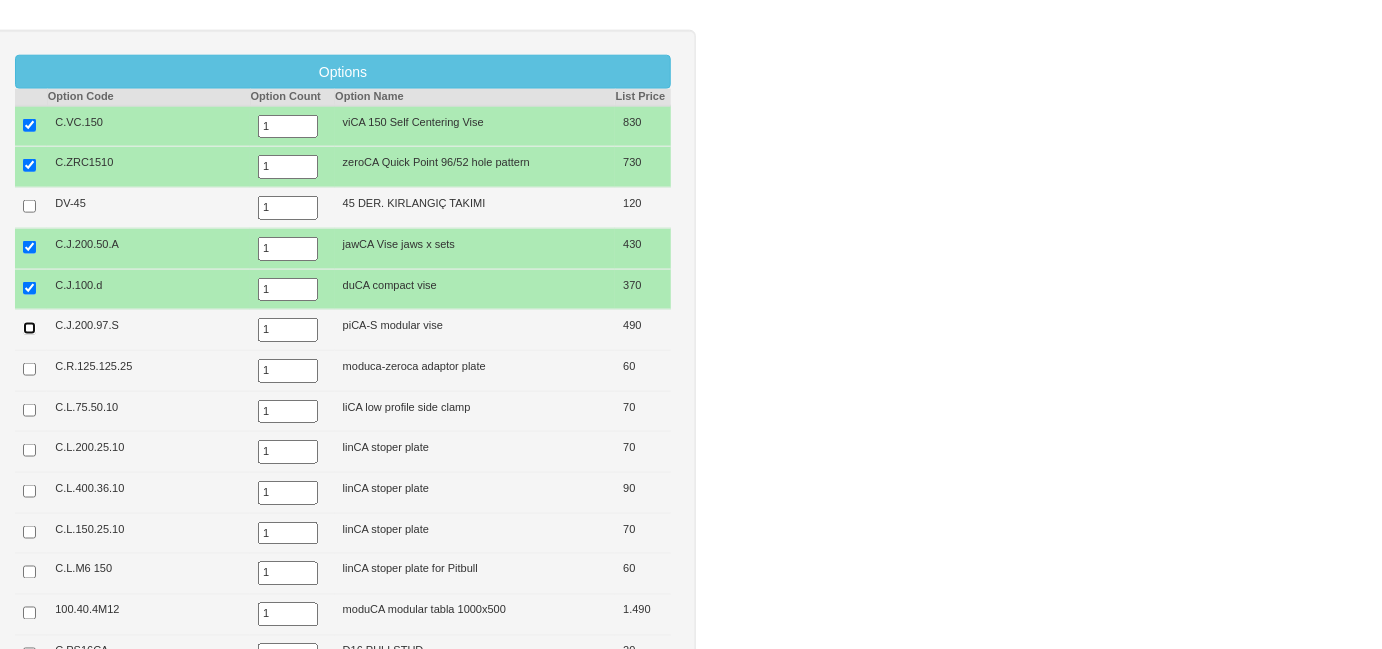 click at bounding box center [29, 328] 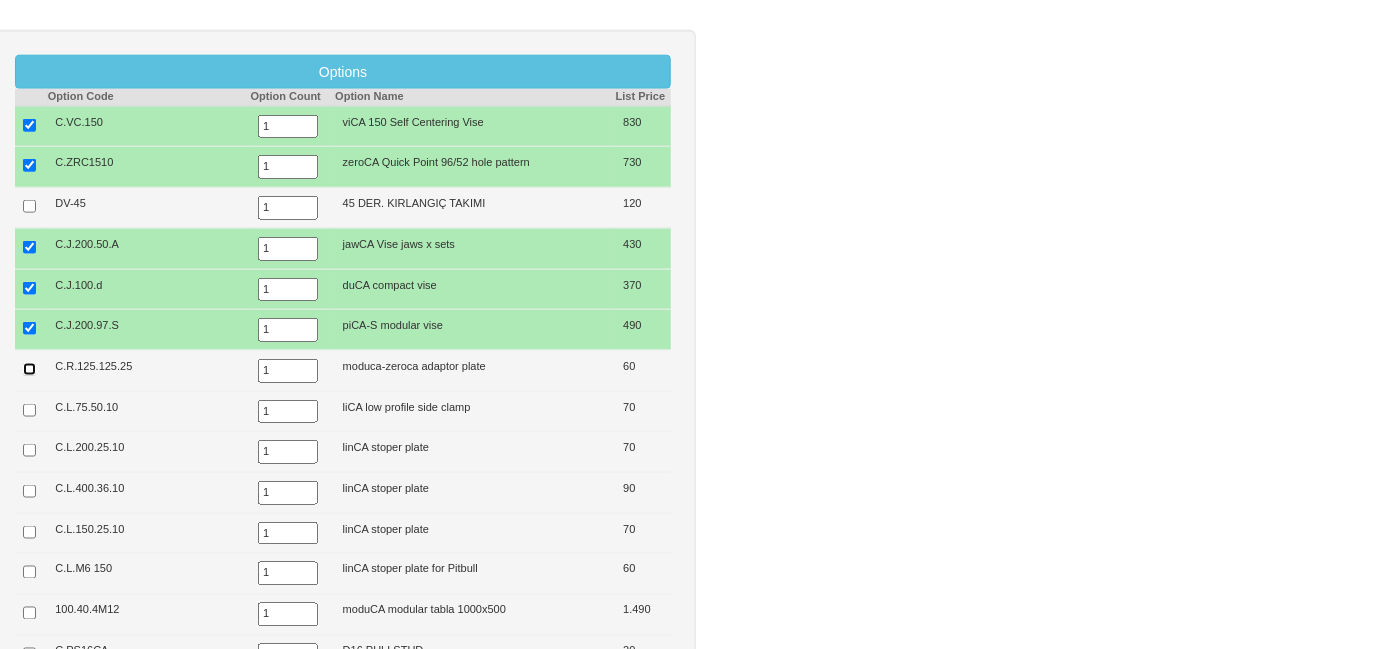 click at bounding box center (29, 369) 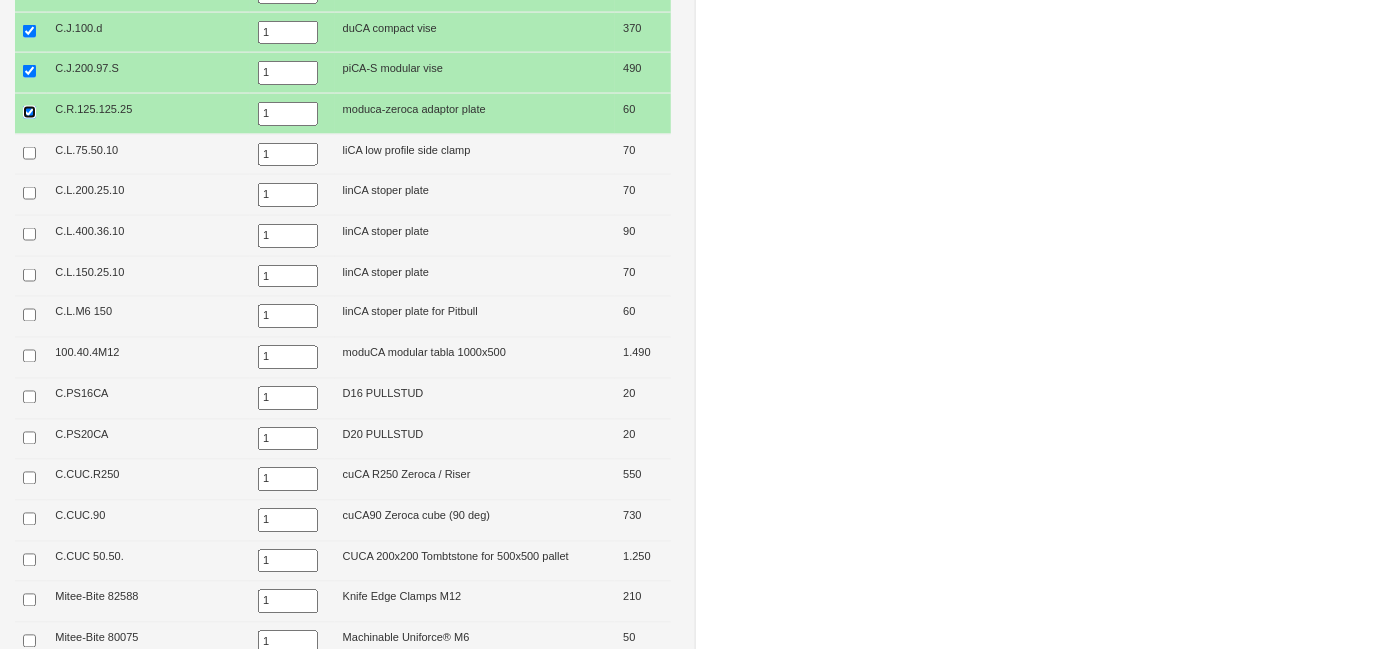 scroll, scrollTop: 1000, scrollLeft: 0, axis: vertical 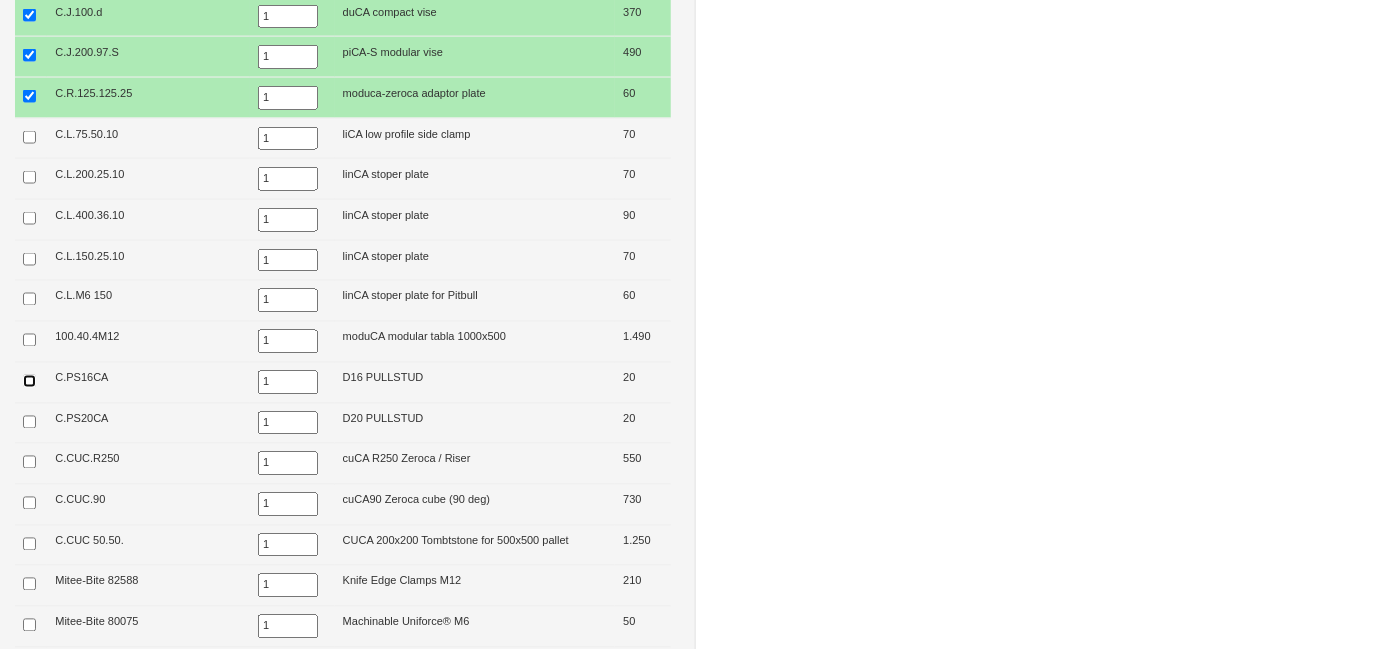 drag, startPoint x: 28, startPoint y: 373, endPoint x: 26, endPoint y: 409, distance: 36.05551 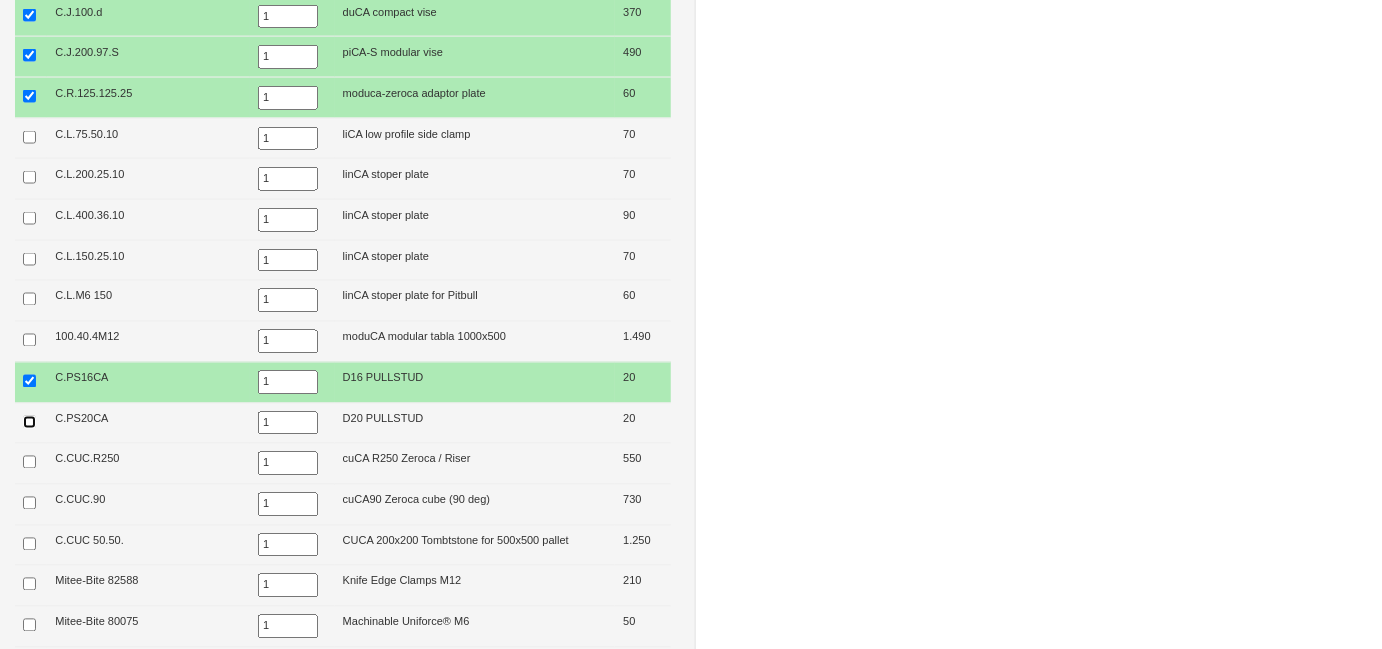 drag, startPoint x: 30, startPoint y: 409, endPoint x: 31, endPoint y: 430, distance: 21.023796 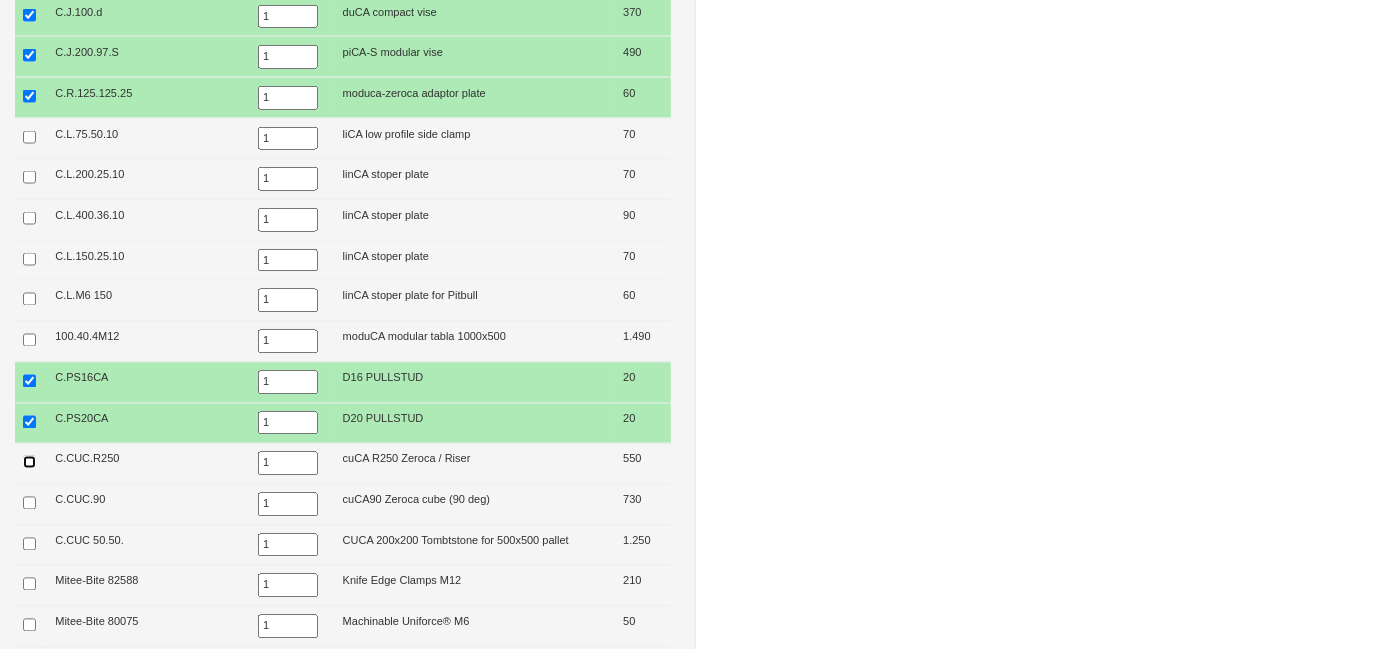 click at bounding box center (29, 462) 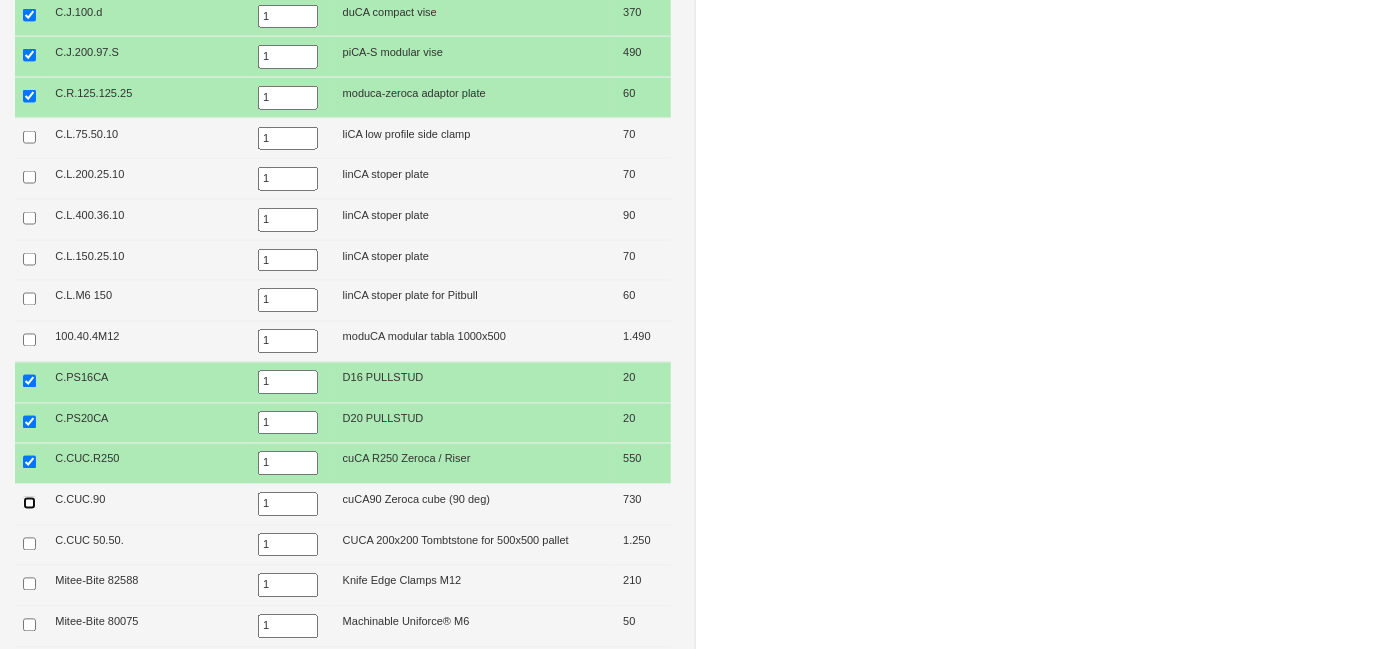 drag, startPoint x: 25, startPoint y: 494, endPoint x: 27, endPoint y: 517, distance: 23.086792 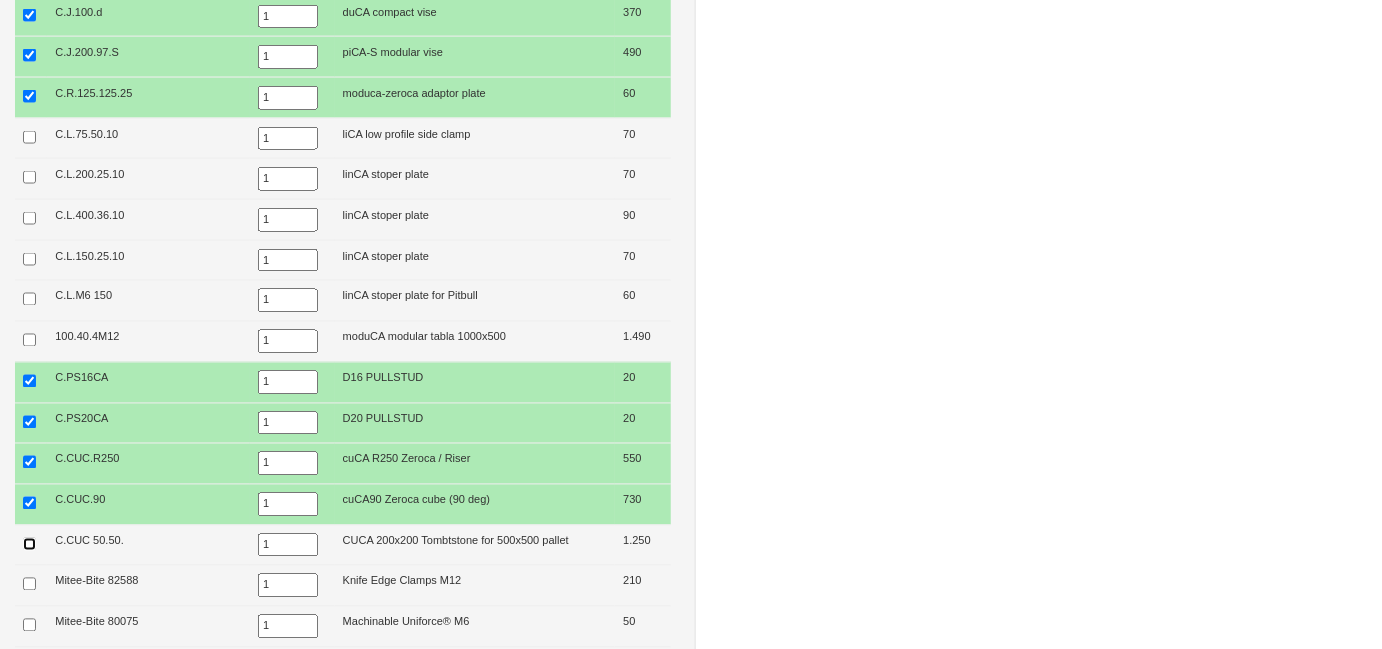 drag, startPoint x: 32, startPoint y: 536, endPoint x: 39, endPoint y: 514, distance: 23.086792 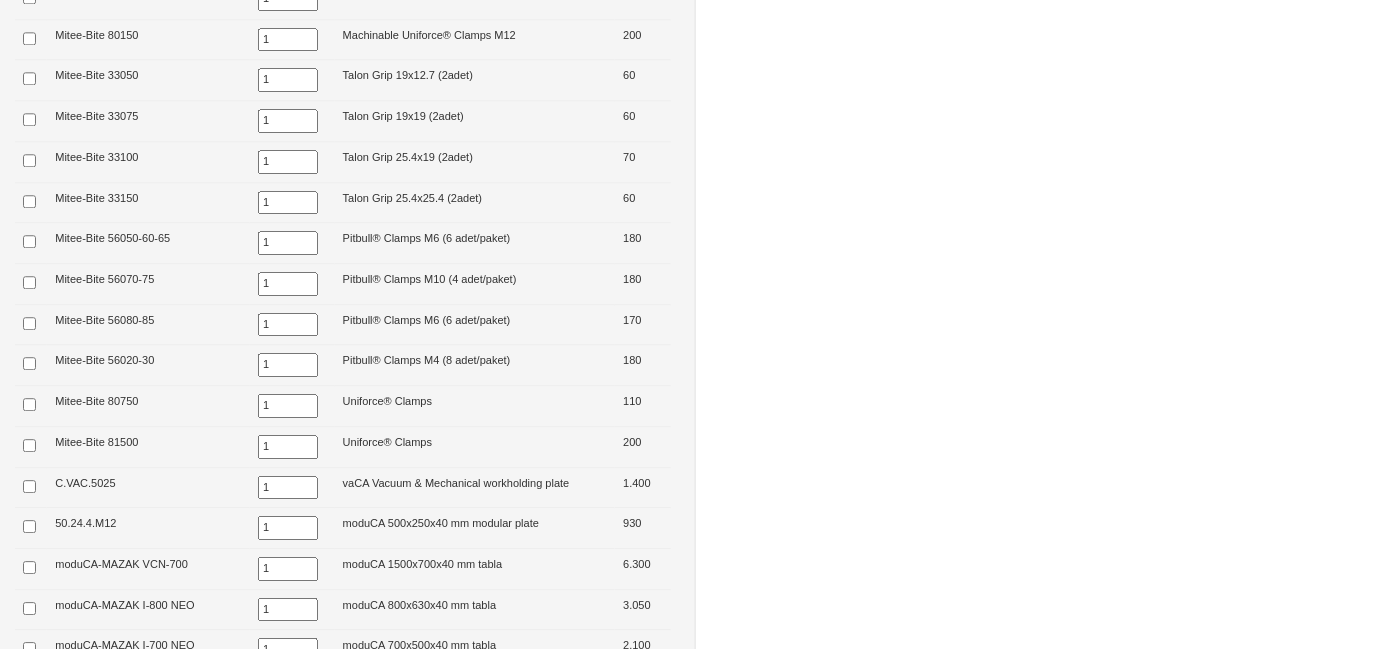 scroll, scrollTop: 1636, scrollLeft: 0, axis: vertical 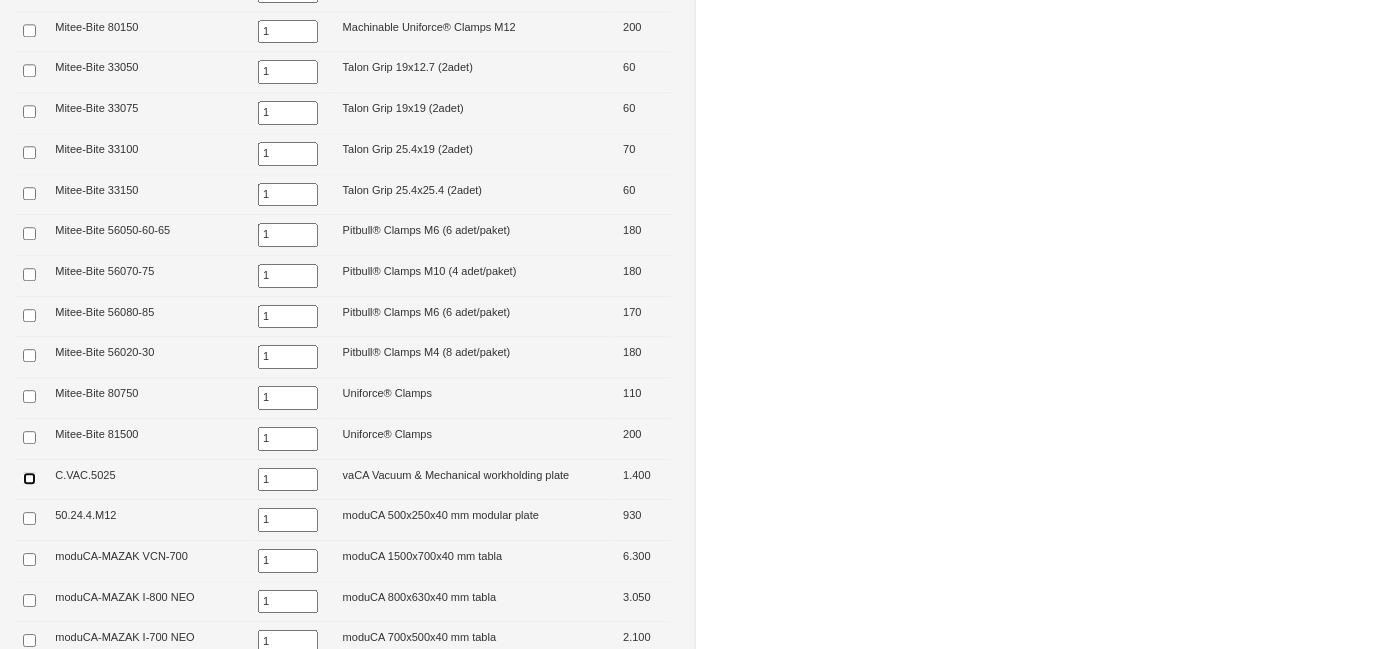 click at bounding box center [29, 478] 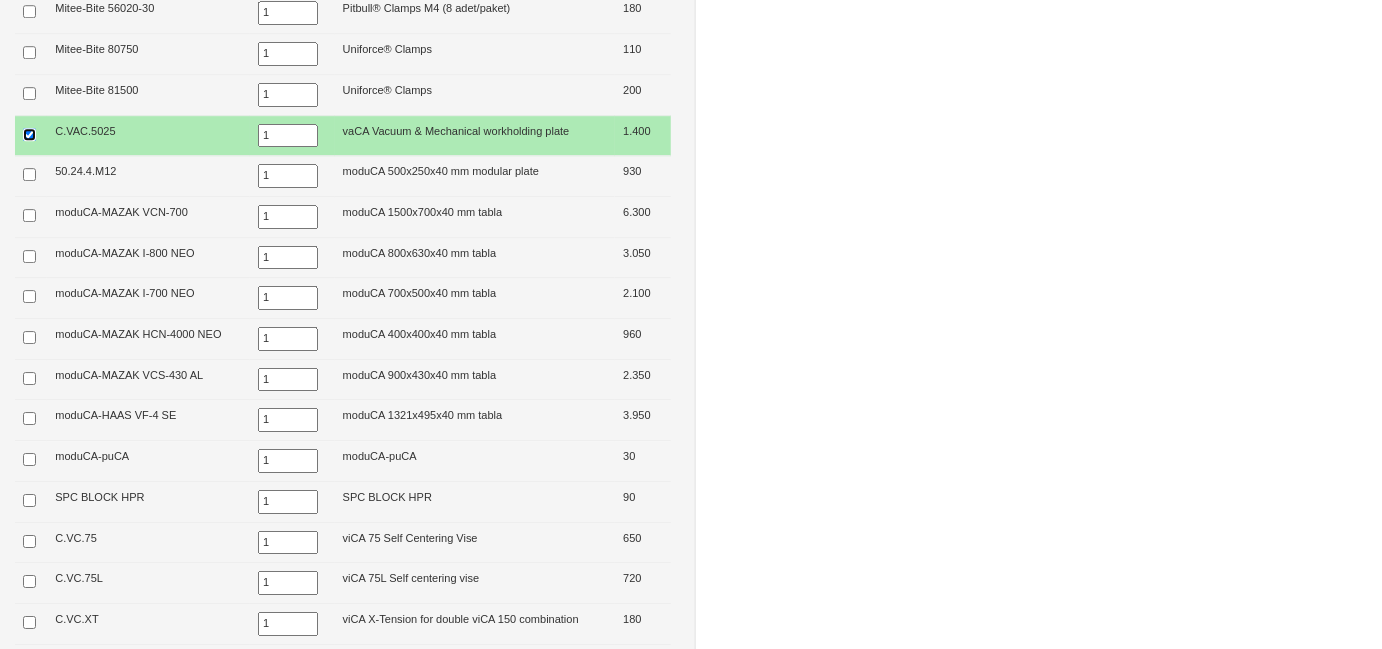 scroll, scrollTop: 2090, scrollLeft: 0, axis: vertical 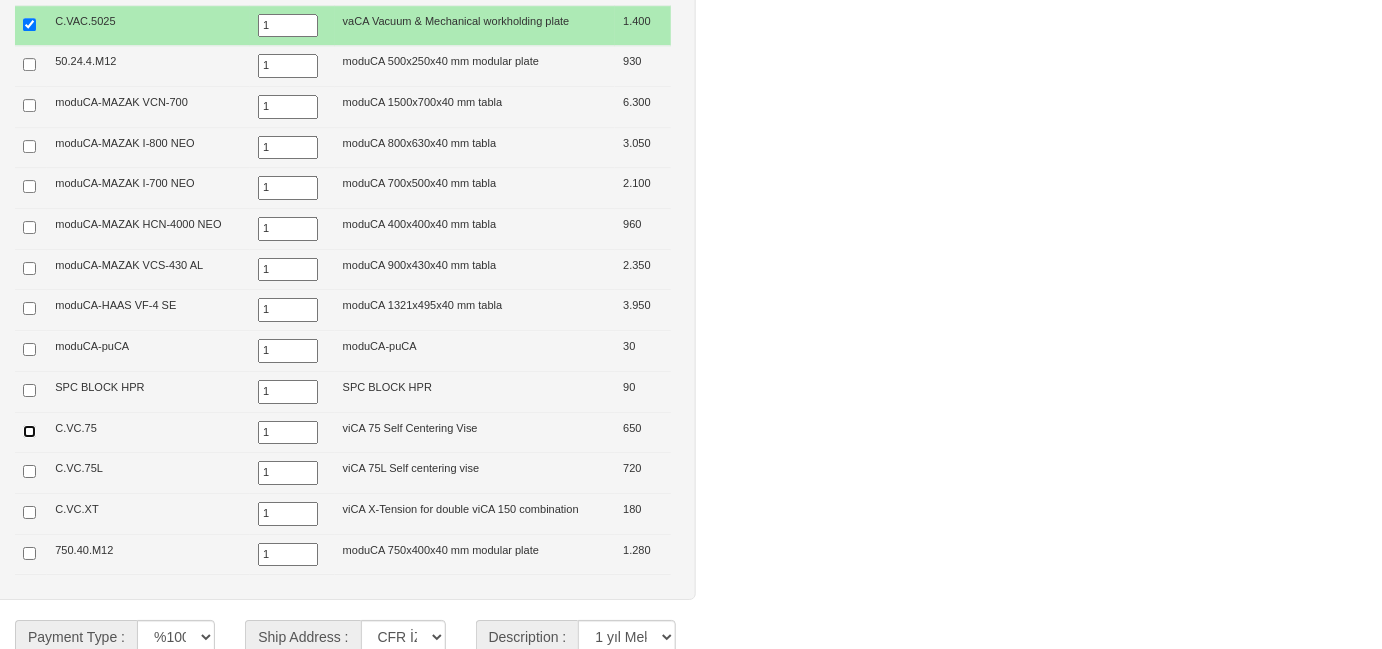 click at bounding box center [29, 431] 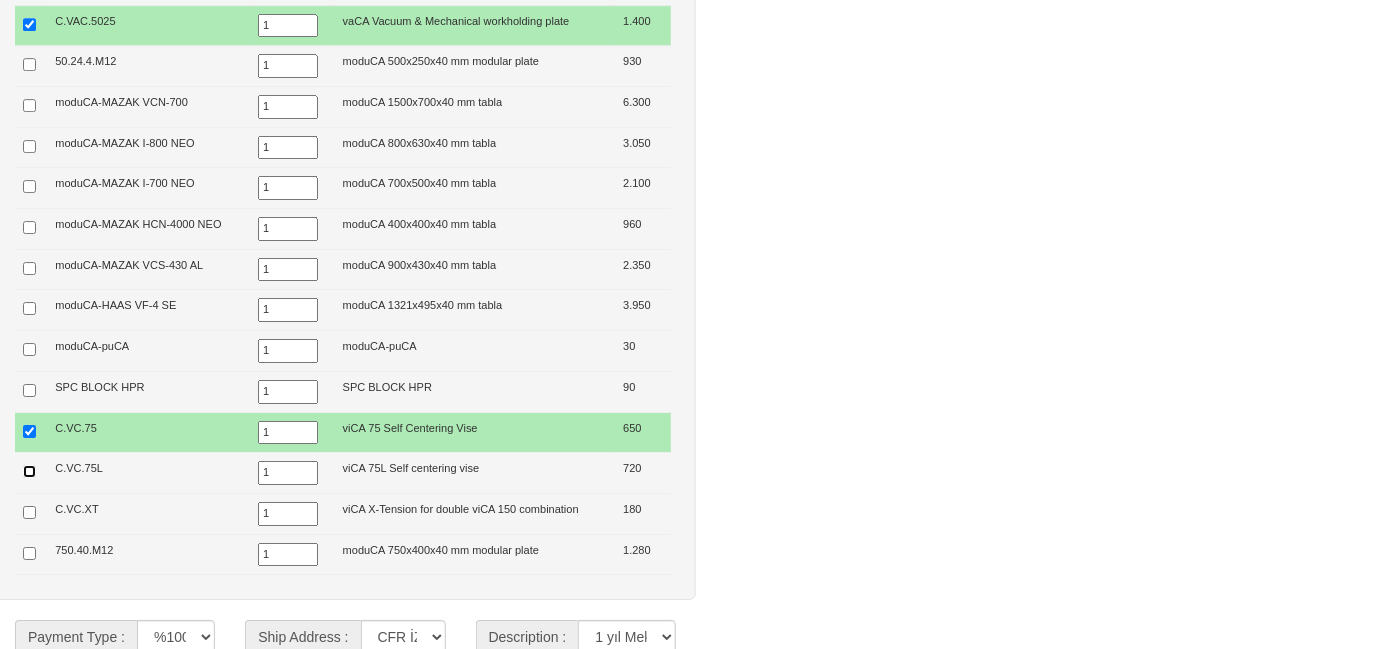 click at bounding box center (29, 471) 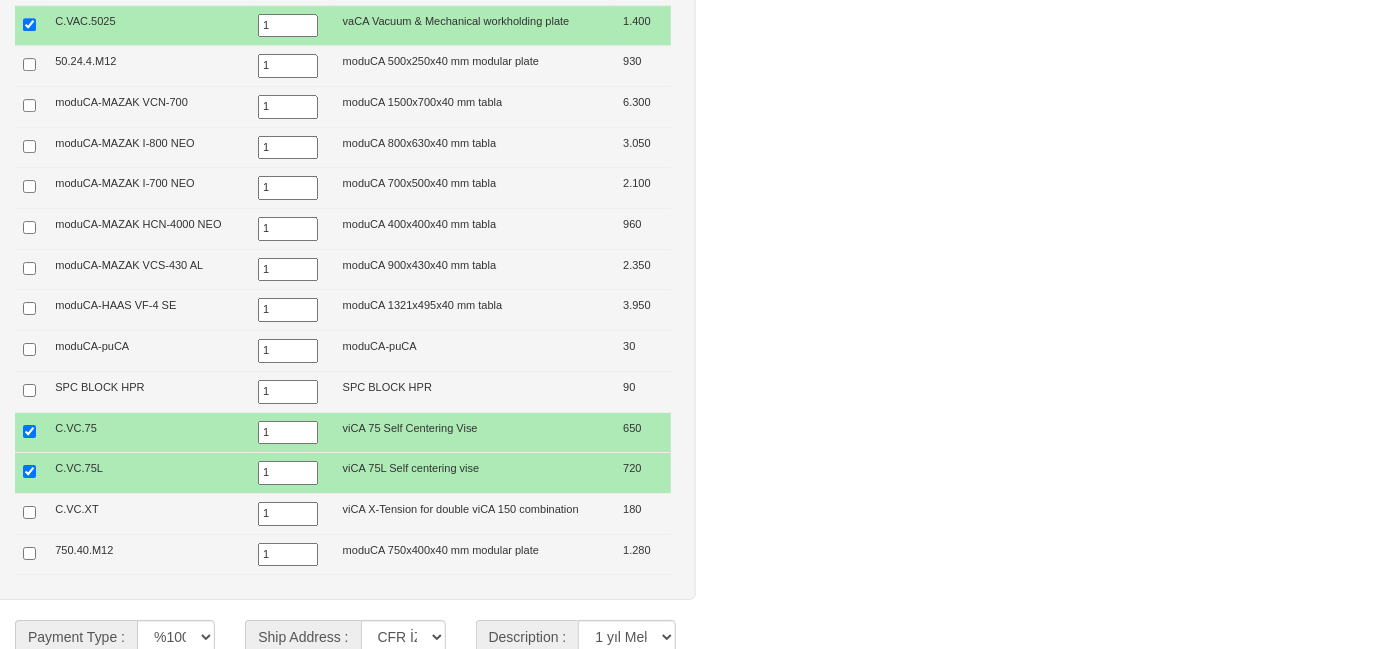 drag, startPoint x: 29, startPoint y: 490, endPoint x: 27, endPoint y: 502, distance: 12.165525 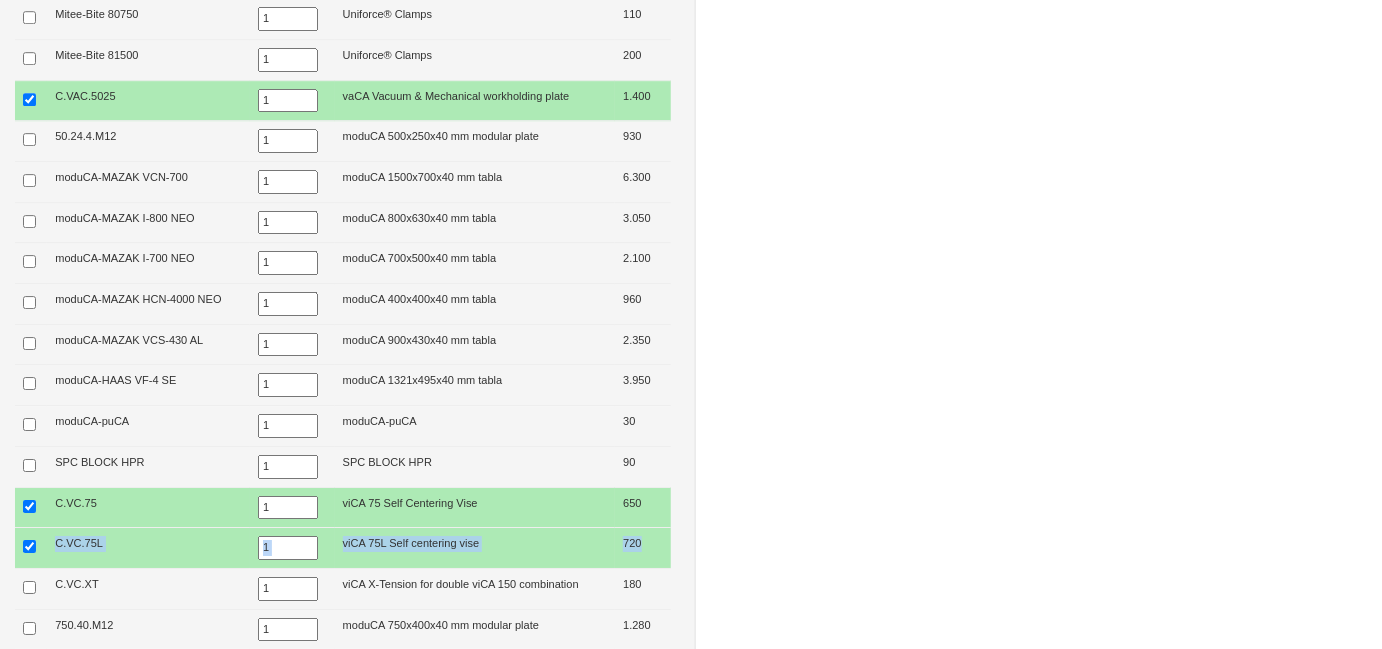scroll, scrollTop: 2000, scrollLeft: 0, axis: vertical 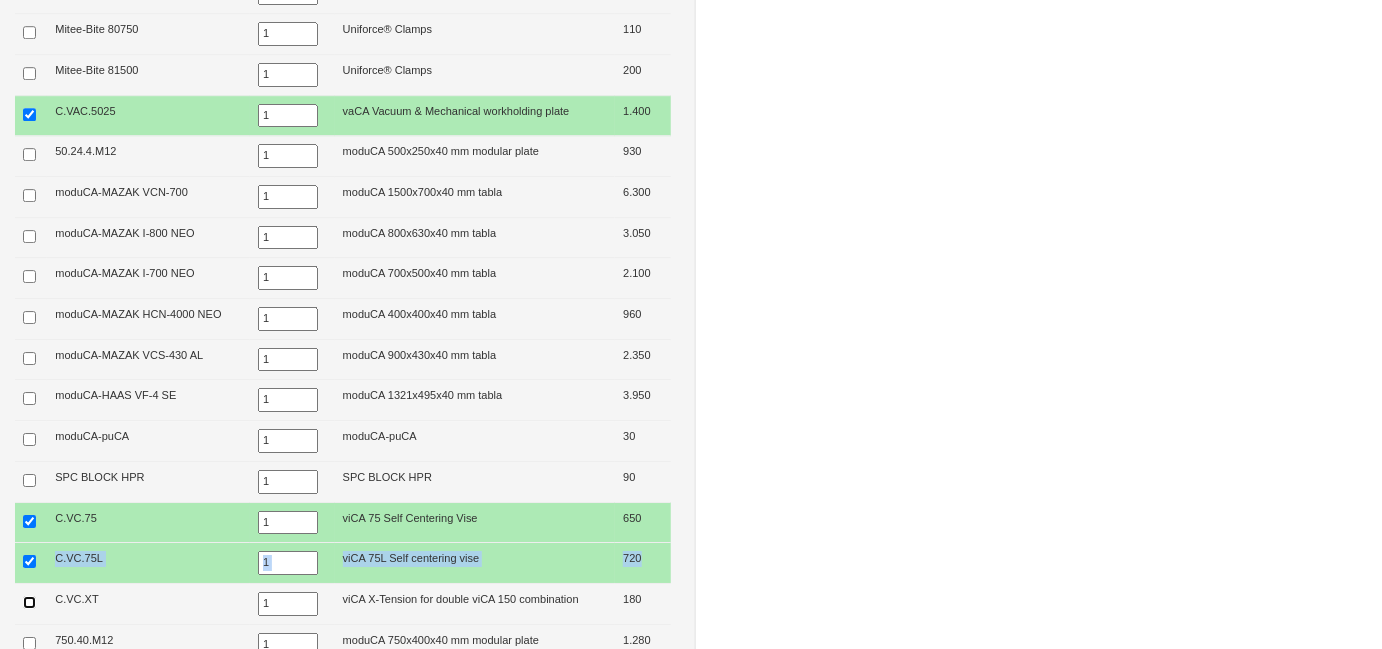 drag, startPoint x: 28, startPoint y: 572, endPoint x: 29, endPoint y: 587, distance: 15.033297 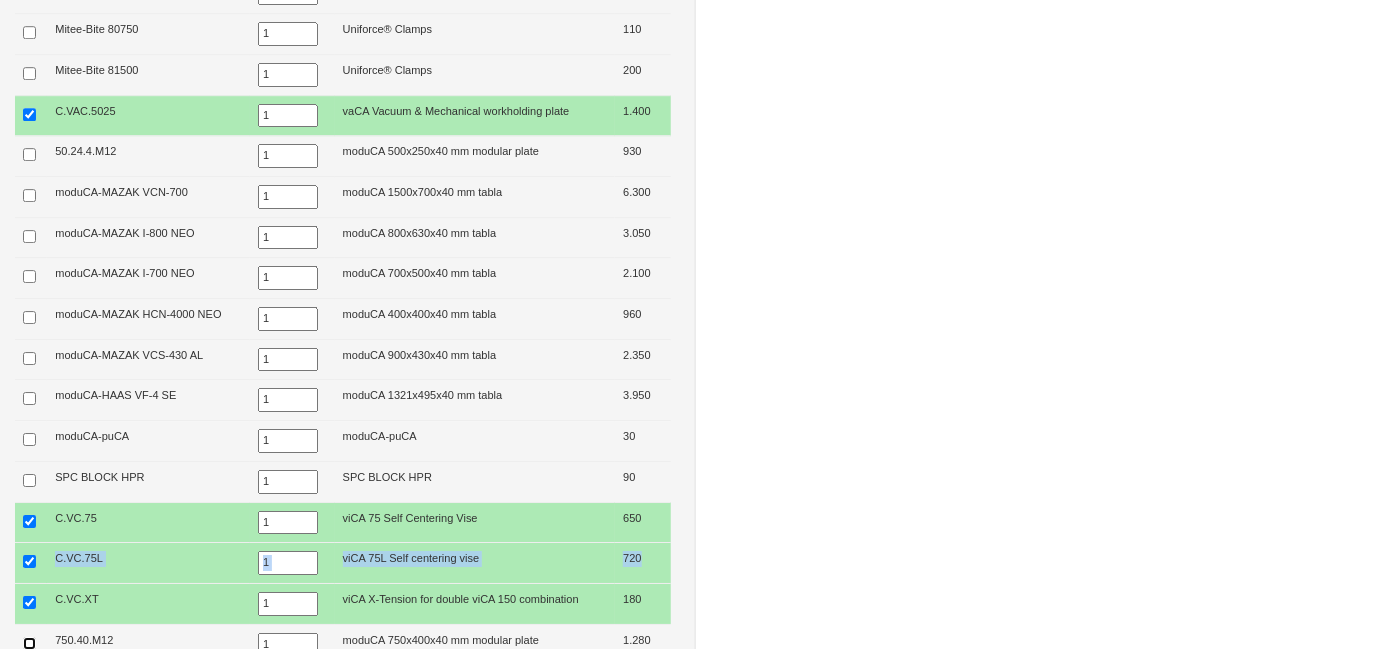 click at bounding box center [29, 643] 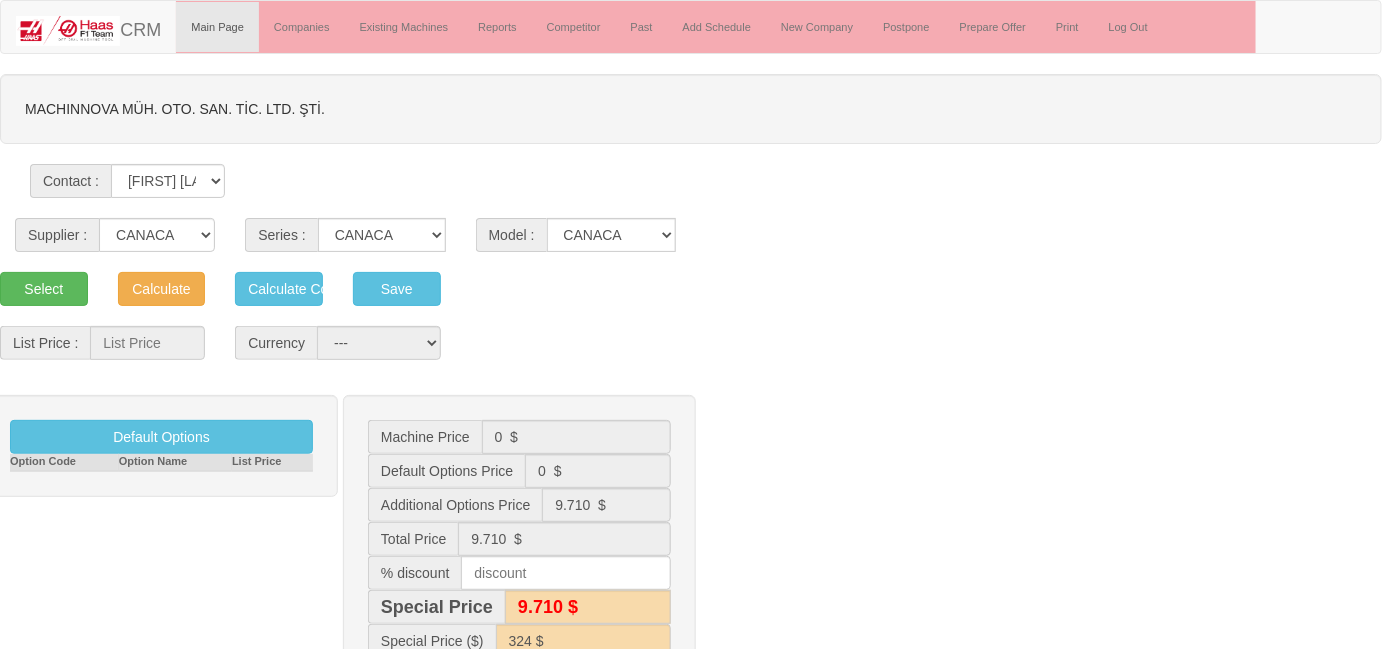 scroll, scrollTop: 181, scrollLeft: 0, axis: vertical 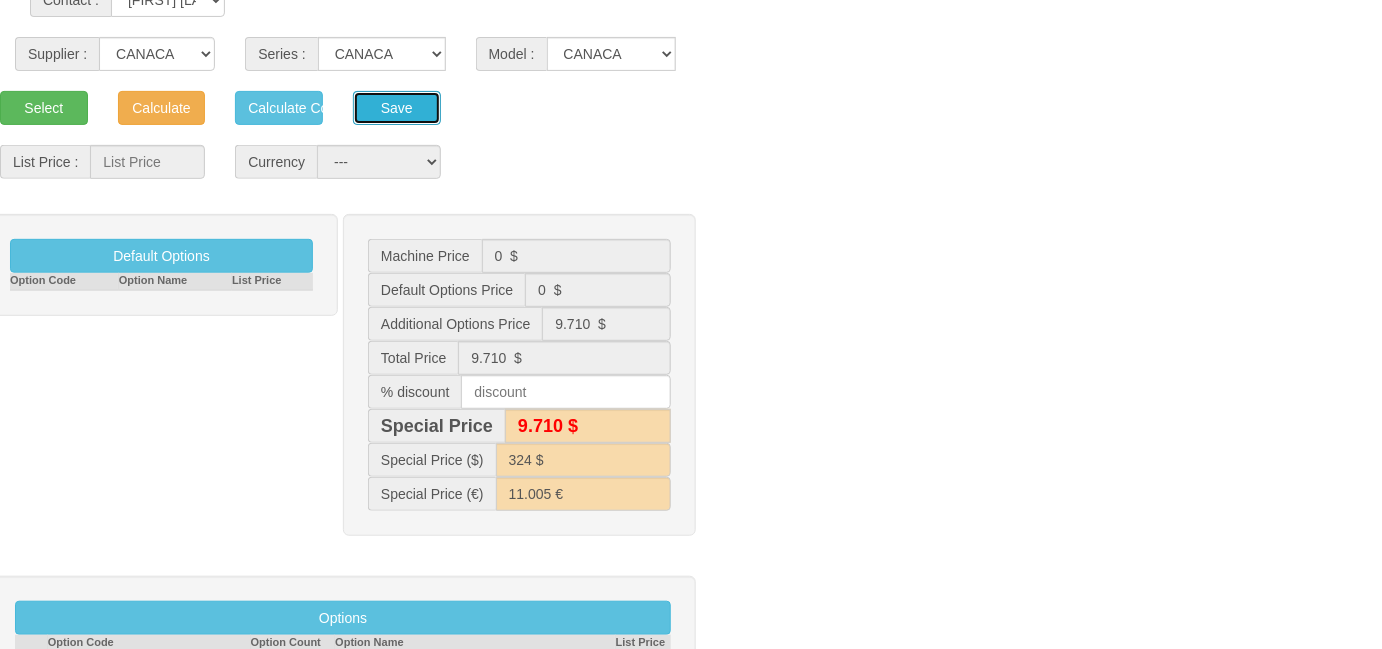 click on "Save" at bounding box center (279, 108) 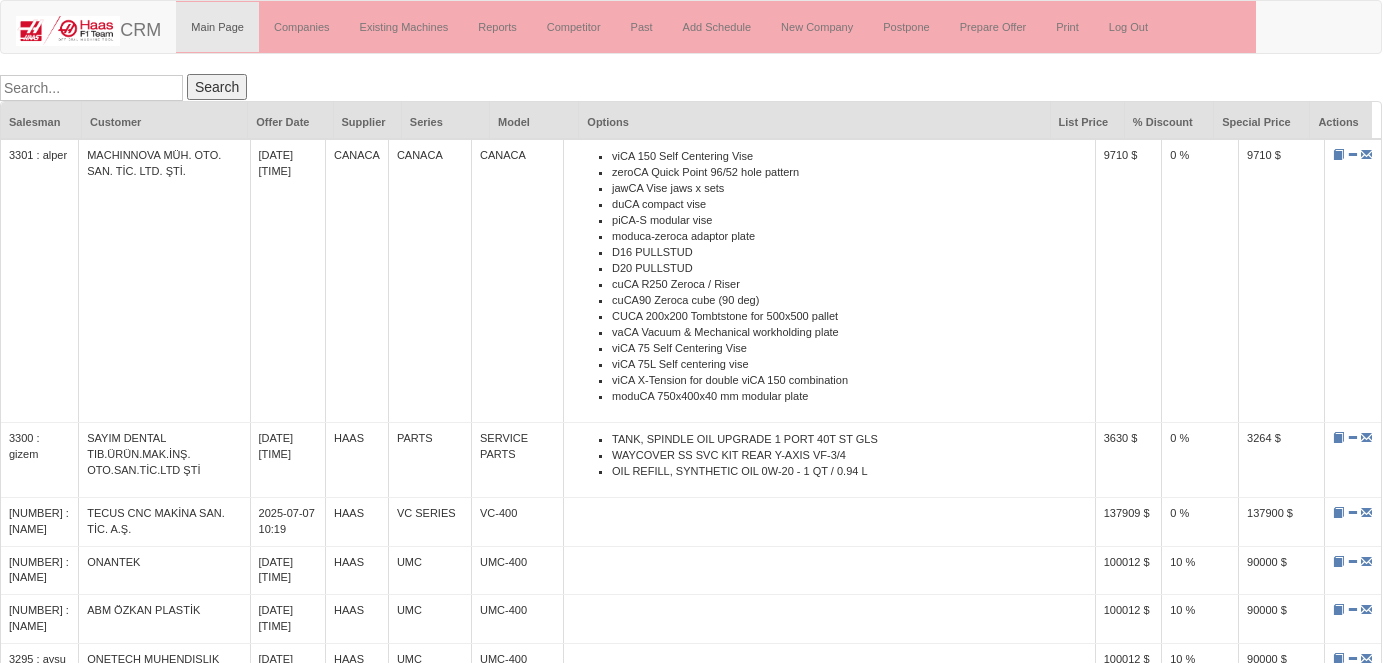 scroll, scrollTop: 0, scrollLeft: 0, axis: both 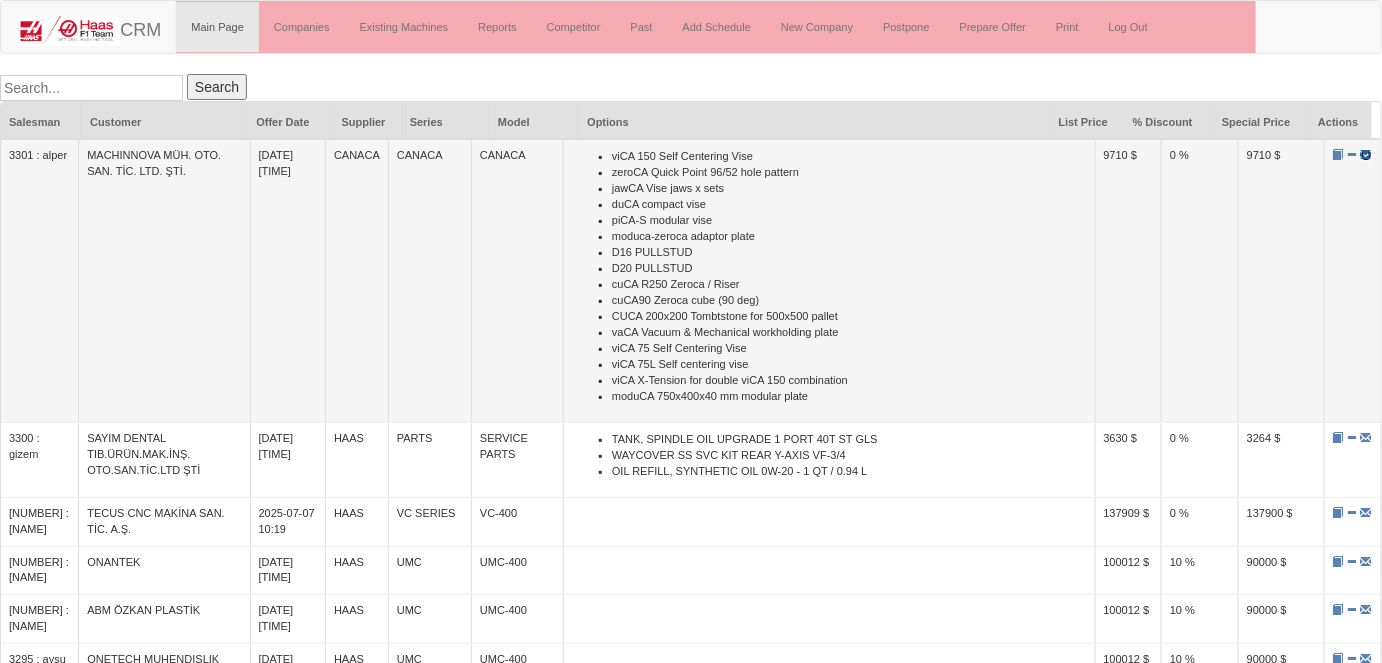 click at bounding box center [1366, 154] 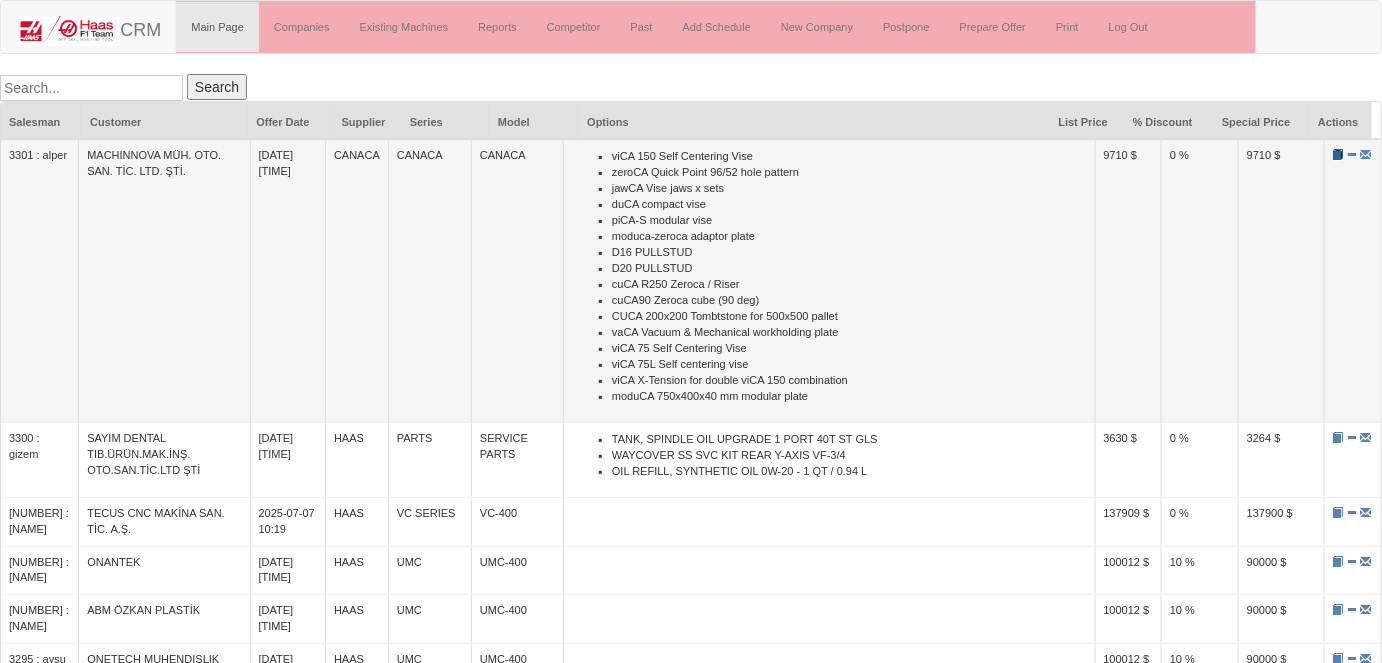 click at bounding box center [1338, 154] 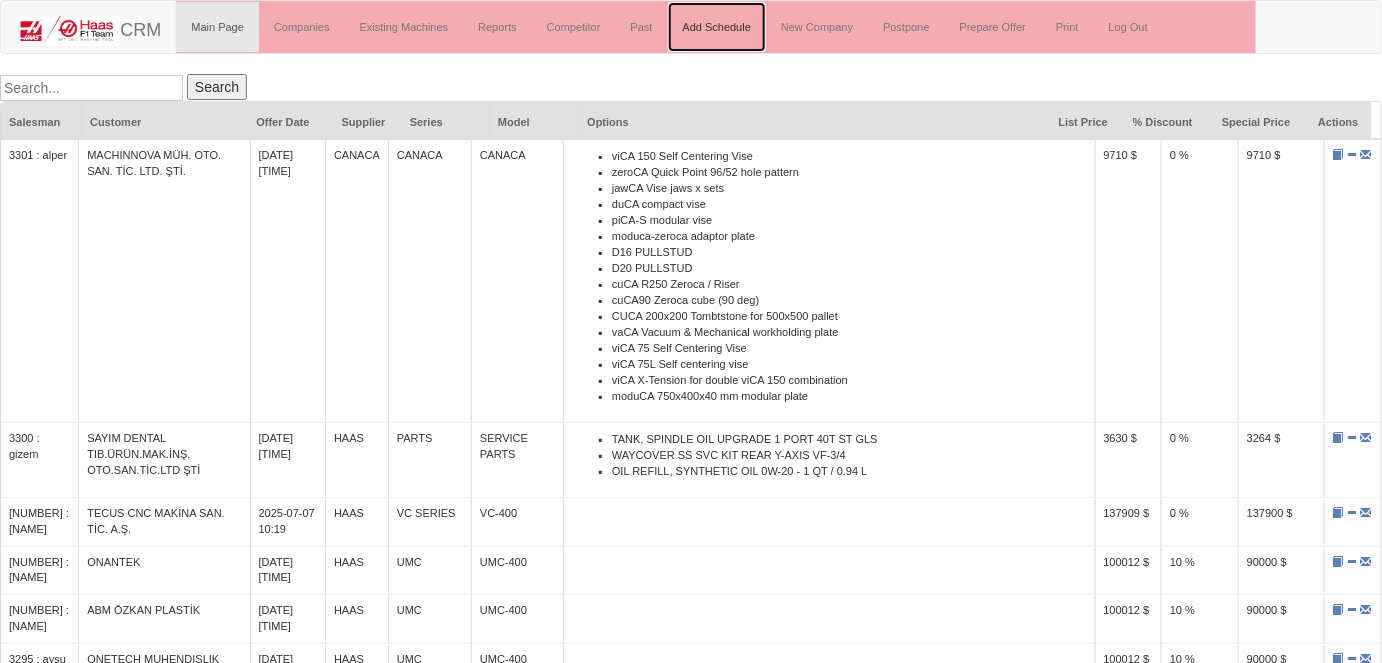 click on "Add Schedule" at bounding box center [717, 27] 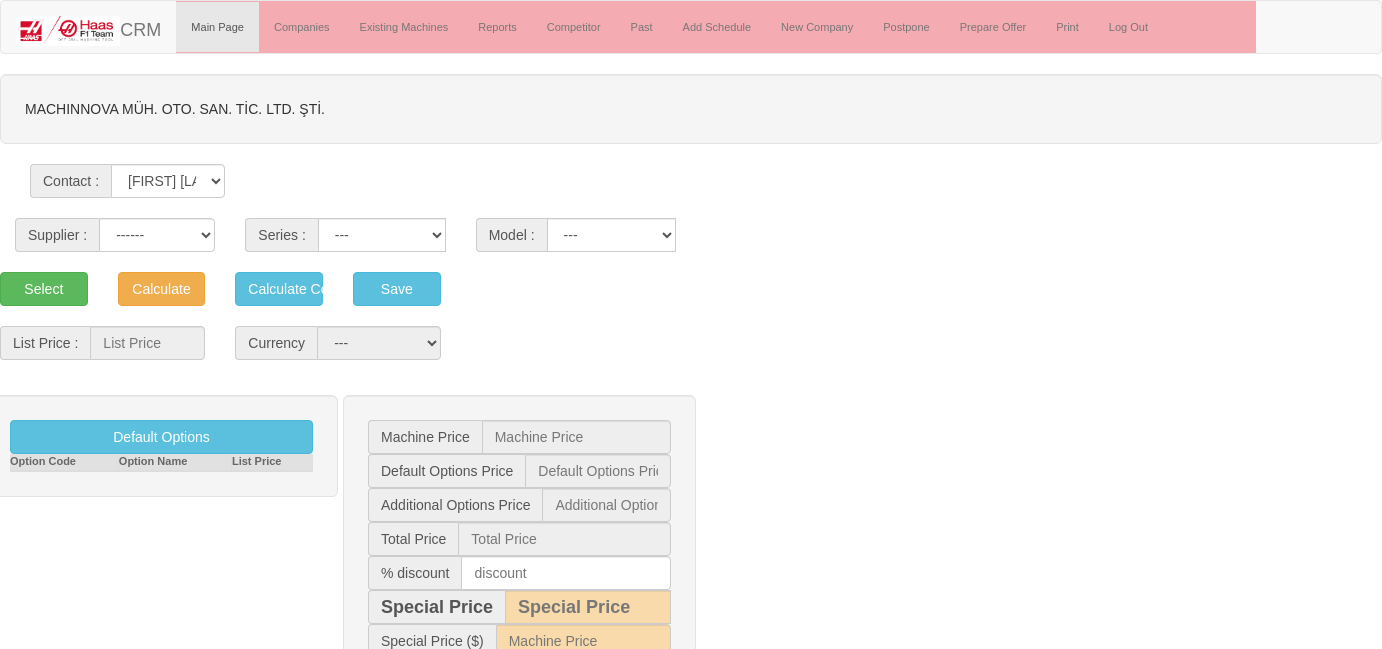 scroll, scrollTop: 0, scrollLeft: 0, axis: both 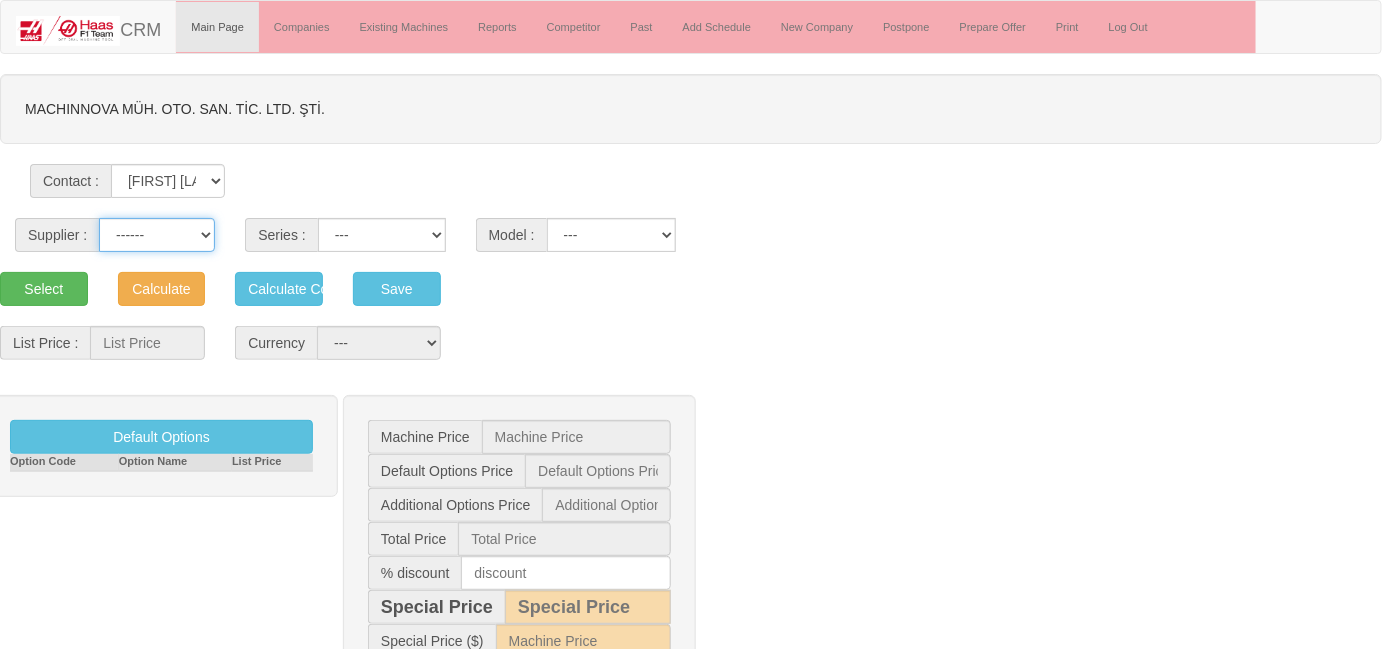 drag, startPoint x: 144, startPoint y: 245, endPoint x: 158, endPoint y: 248, distance: 14.3178215 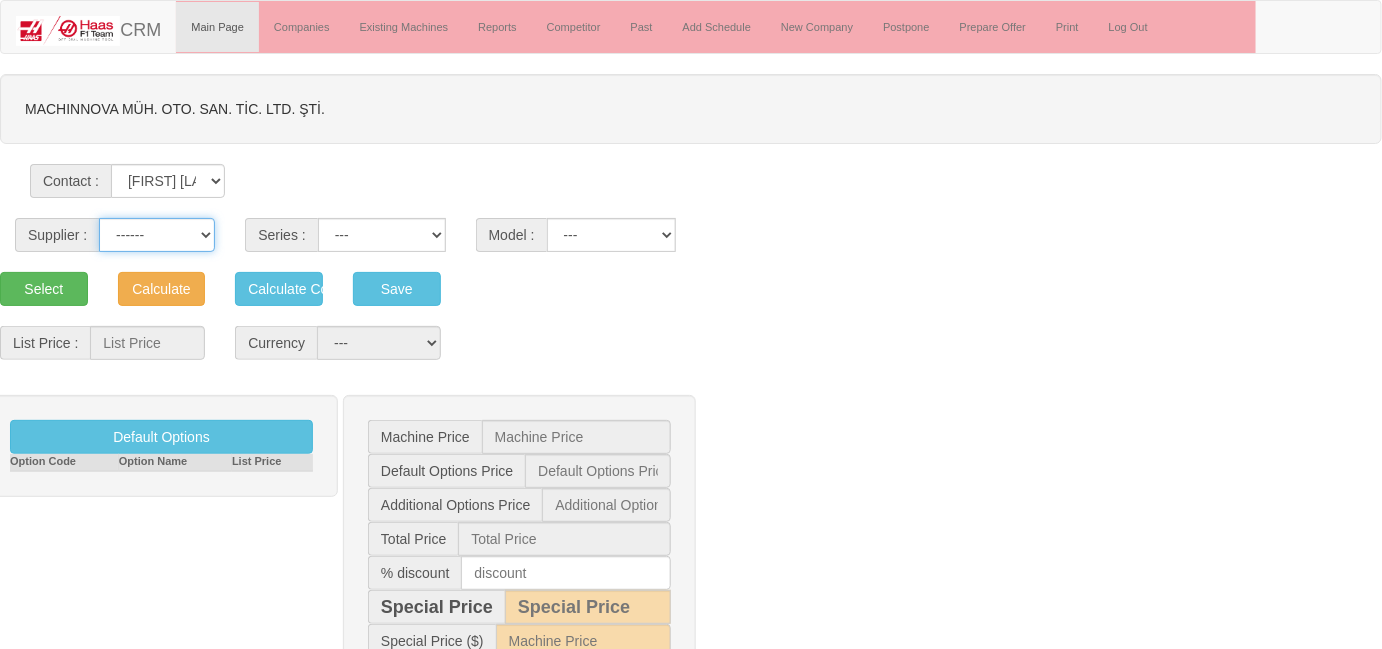click on "------
HAAS
CANACA" at bounding box center (157, 235) 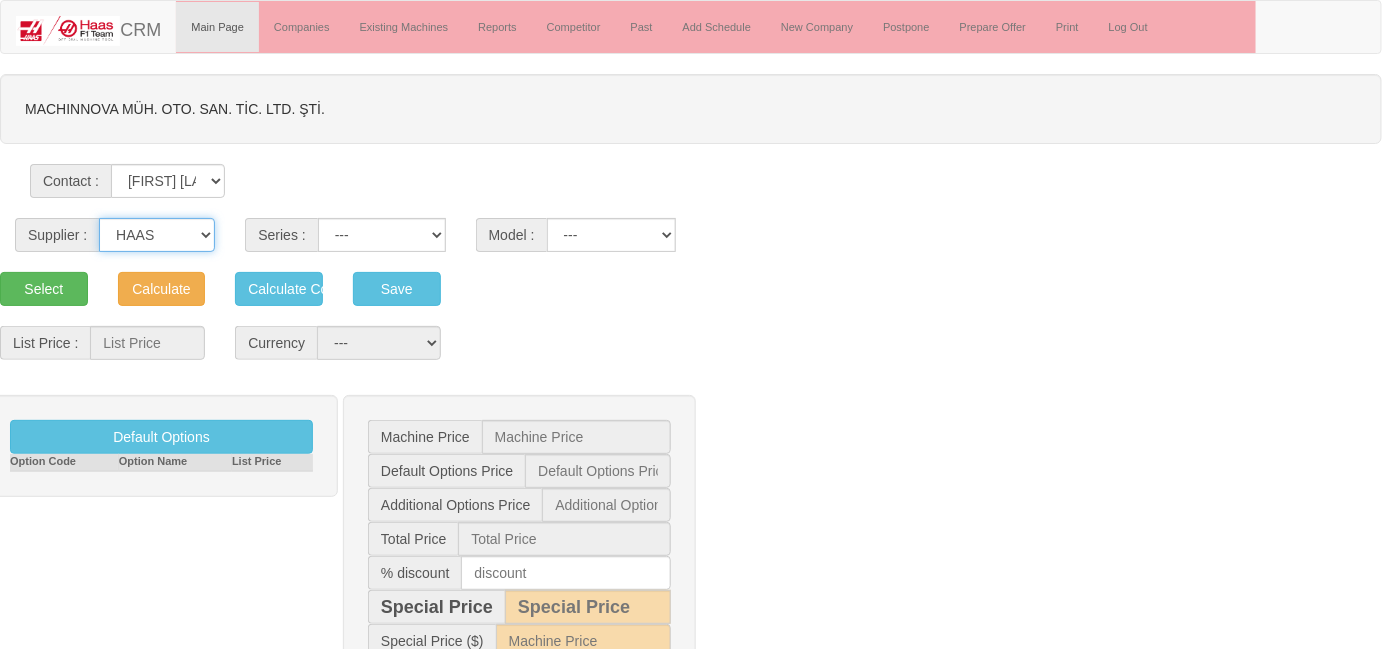 click on "------
HAAS
CANACA" at bounding box center [157, 235] 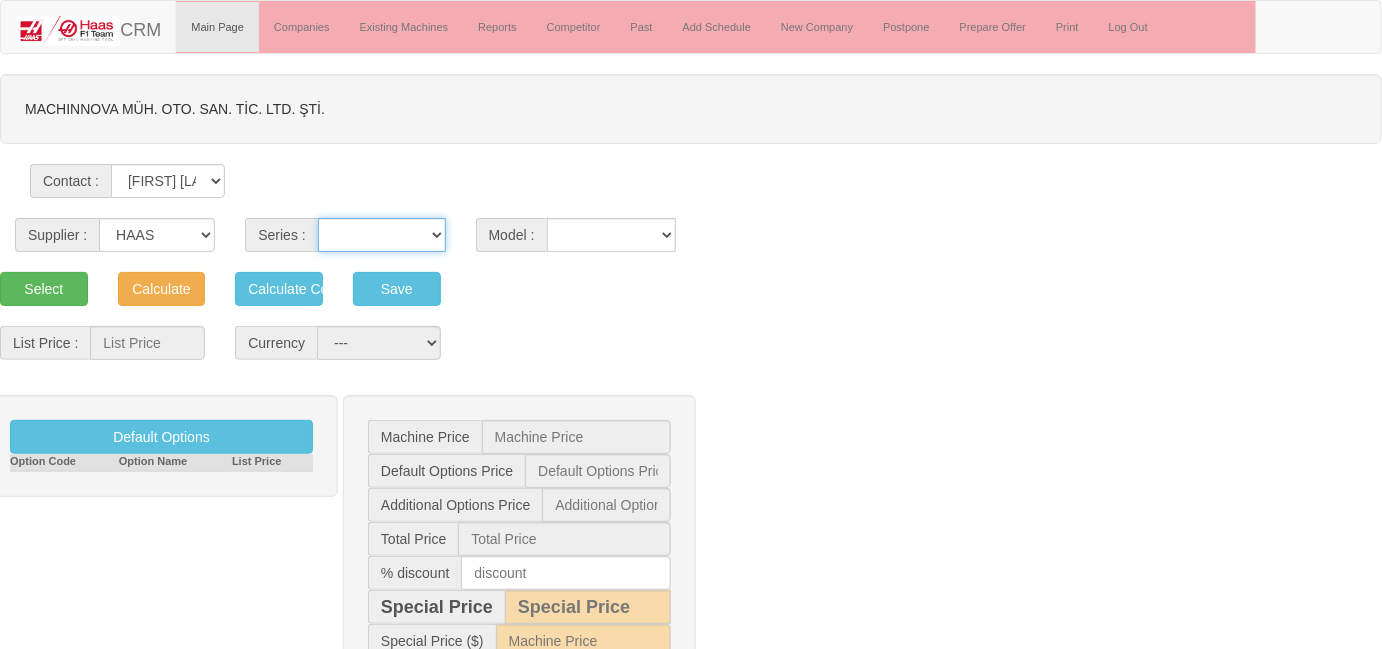 drag, startPoint x: 356, startPoint y: 236, endPoint x: 354, endPoint y: 249, distance: 13.152946 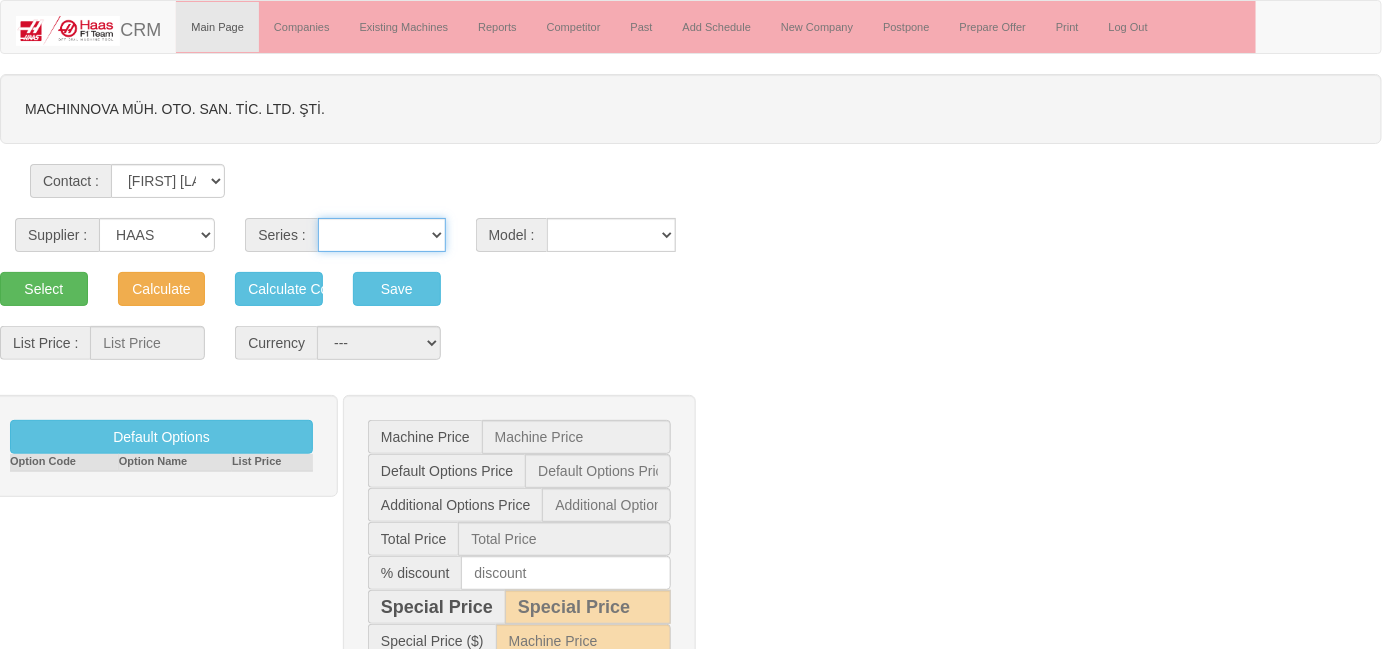 click on "VF SERIES
ST SERIES
UMC
EC SERIES
ADDITIONAL
TM SERIES
MINI SERIES
VM SERIES
VC SERIES
GM SERIES
VR SERIES
GR SERIES
VS SERIES
DC SERIES
TL SERIES
DS SERIES
CL SERIES
PARTS
DT SERIES" at bounding box center (382, 235) 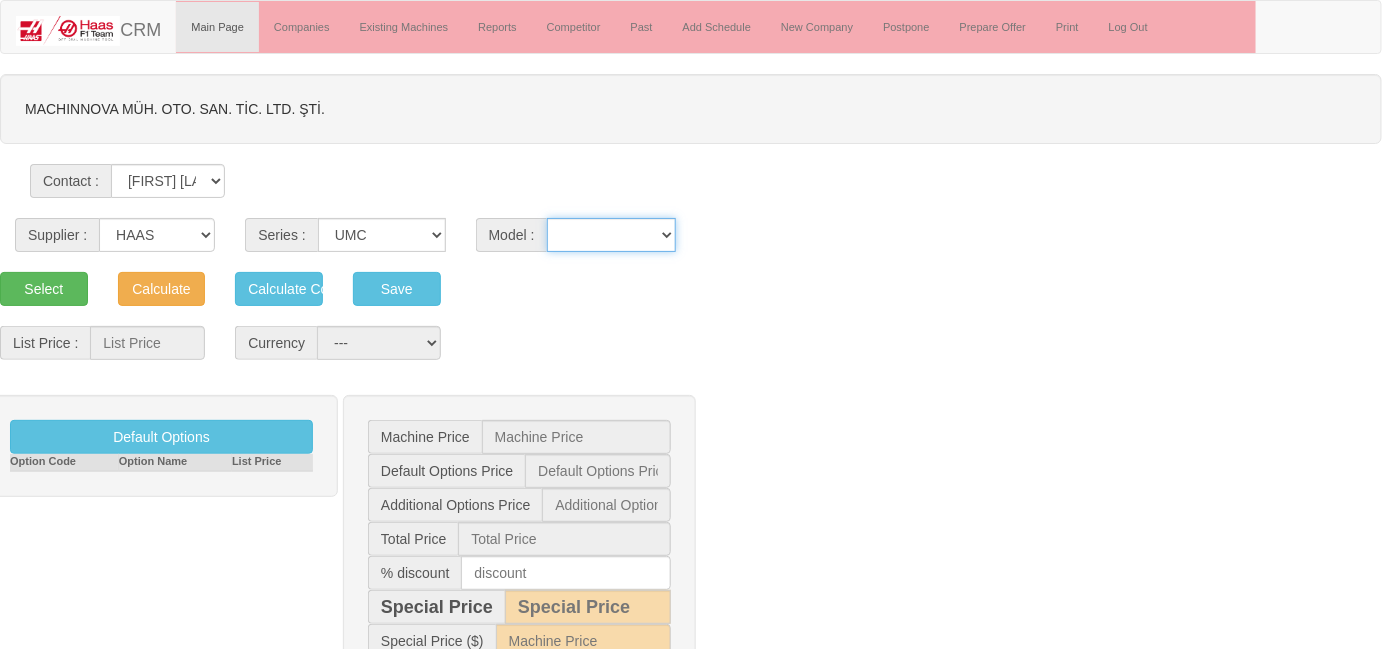 drag, startPoint x: 634, startPoint y: 228, endPoint x: 617, endPoint y: 246, distance: 24.758837 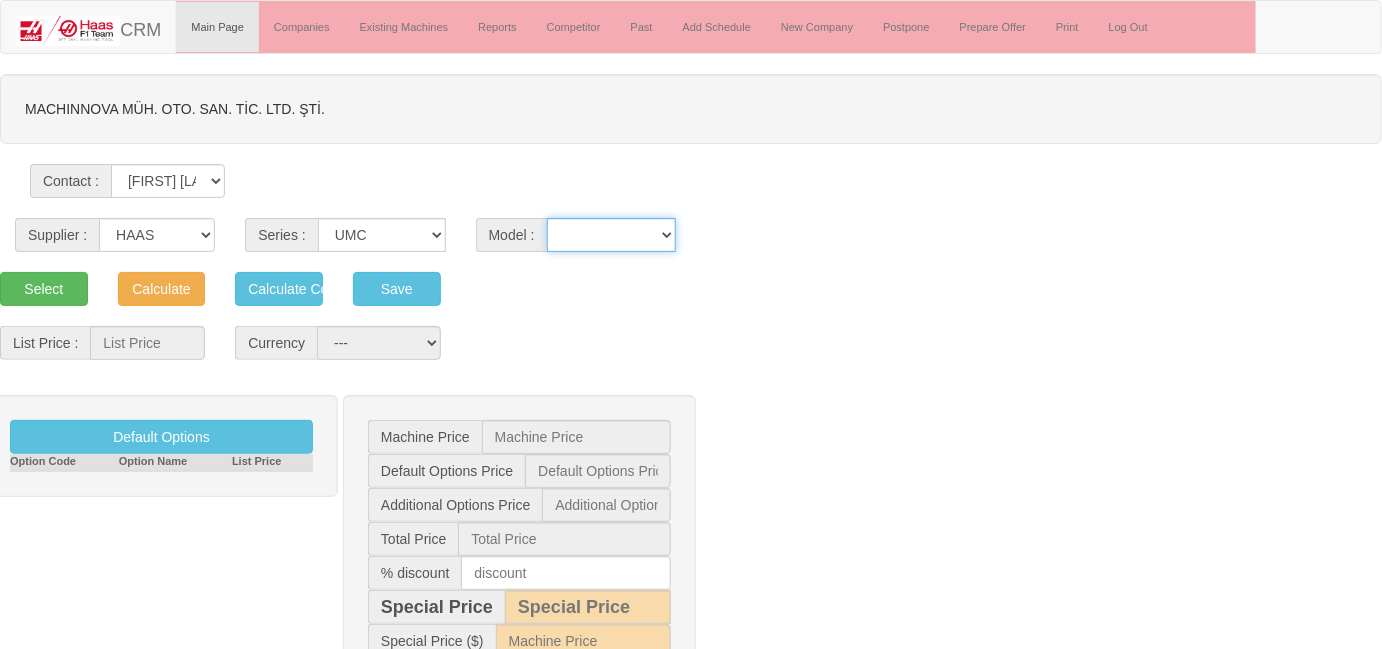 click on "UMC-1000
UMC-1000-P
UMC-1000SS
UMC-1000SS-P
UMC-1250
UMC-1250SS
UMC-1500-DUO
UMC-1500SS-DUO
UMC-350HD-EDU
UMC-400
UMC-400SS
UMC-500
UMC-500SS
UMC-750
UMC-750SS" at bounding box center [611, 235] 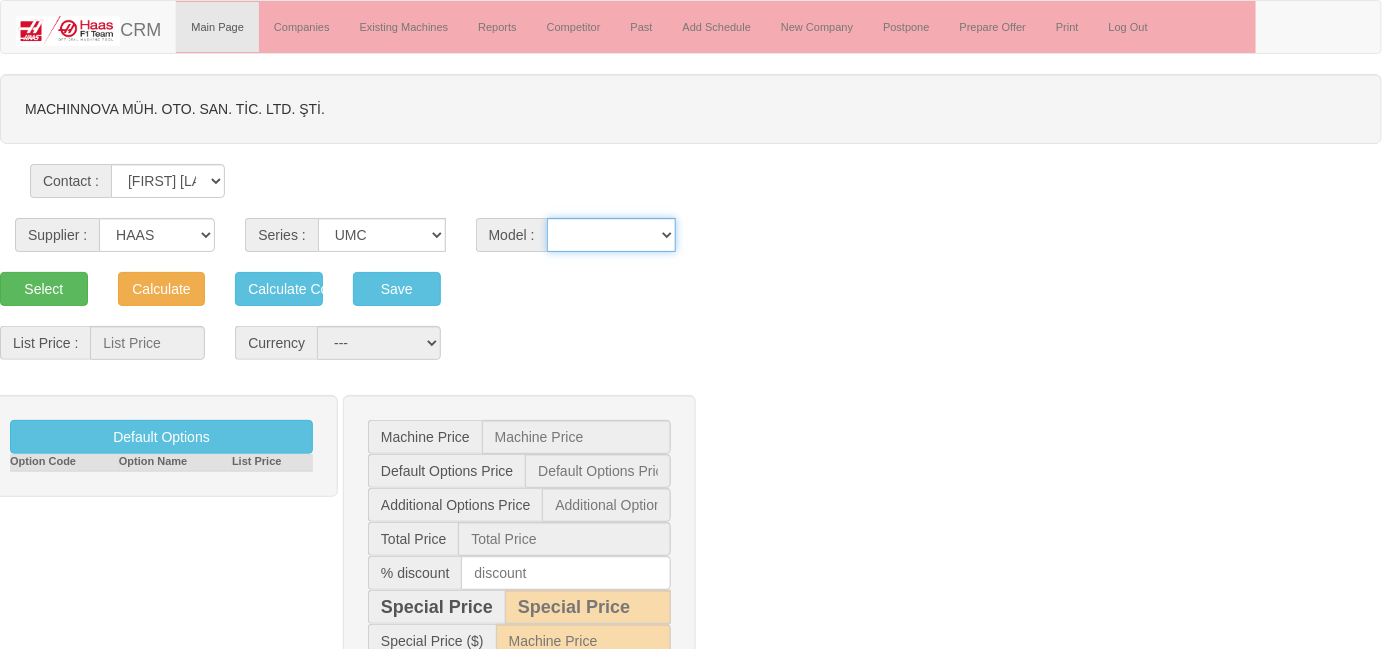 select on "299" 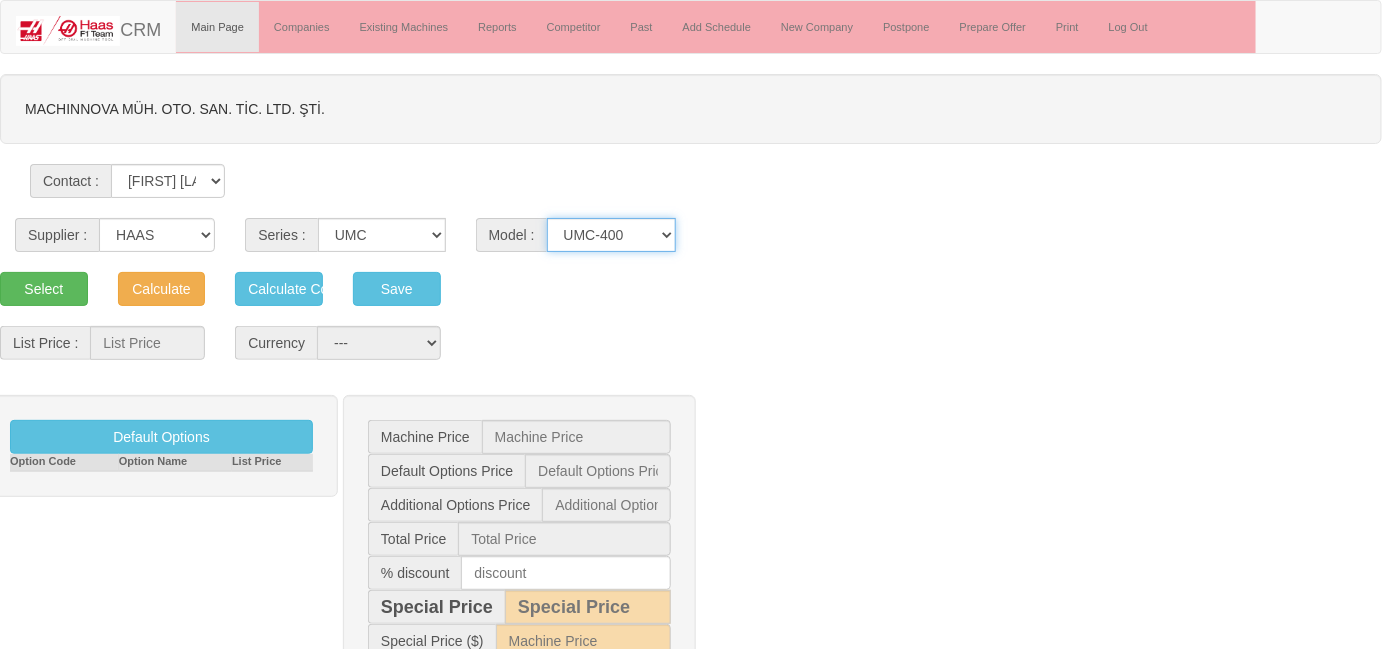 click on "UMC-1000
UMC-1000-P
UMC-1000SS
UMC-1000SS-P
UMC-1250
UMC-1250SS
UMC-1500-DUO
UMC-1500SS-DUO
UMC-350HD-EDU
UMC-400
UMC-400SS
UMC-500
UMC-500SS
UMC-750
UMC-750SS" at bounding box center [611, 235] 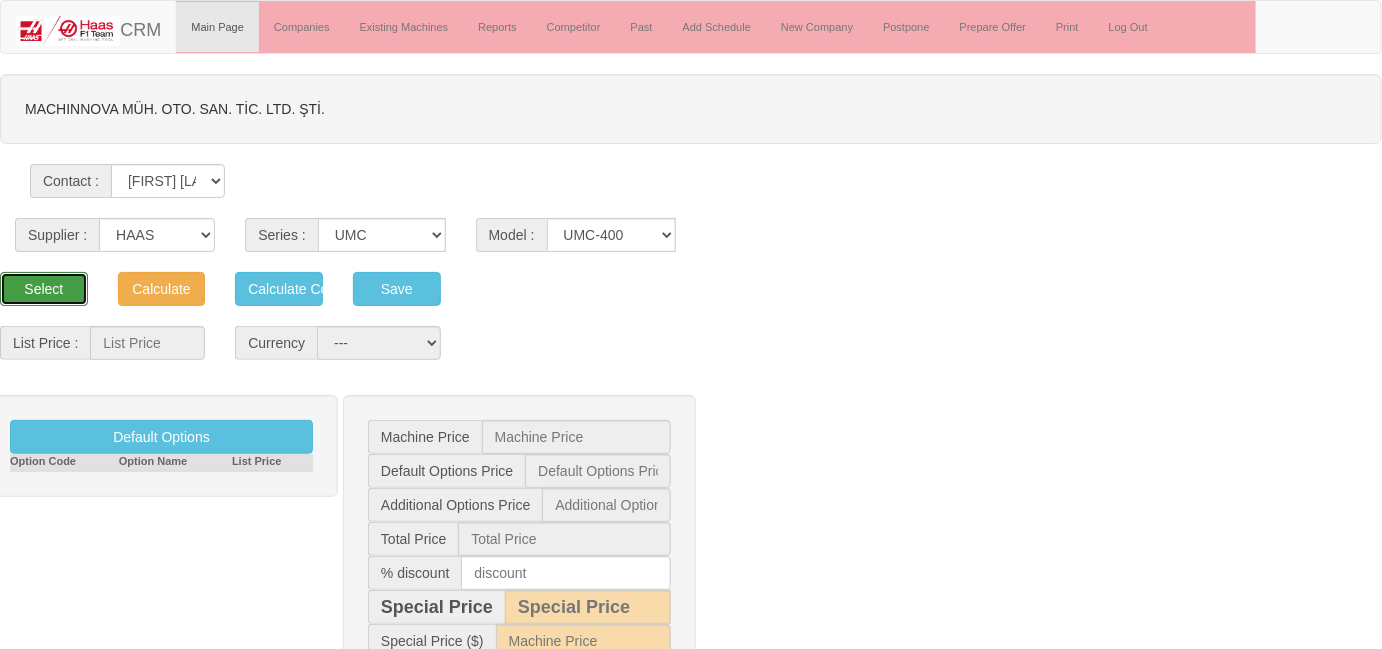 click on "Select" at bounding box center [44, 289] 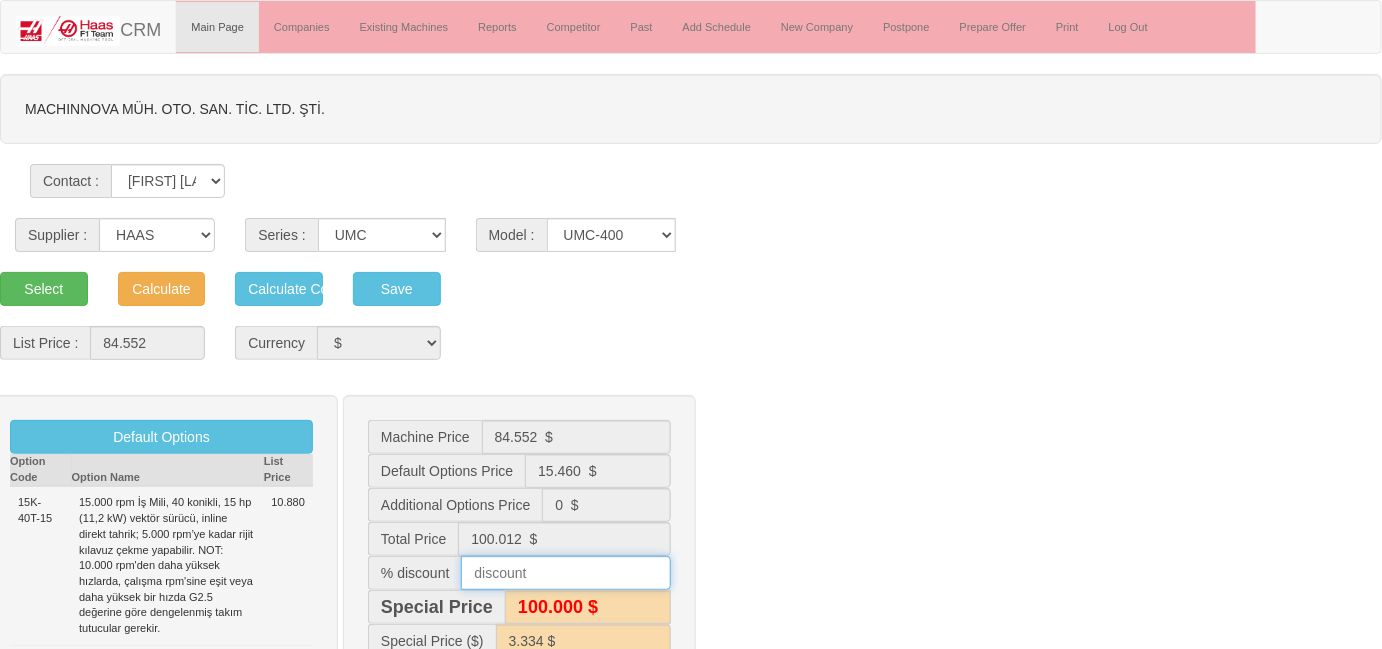 click at bounding box center (566, 573) 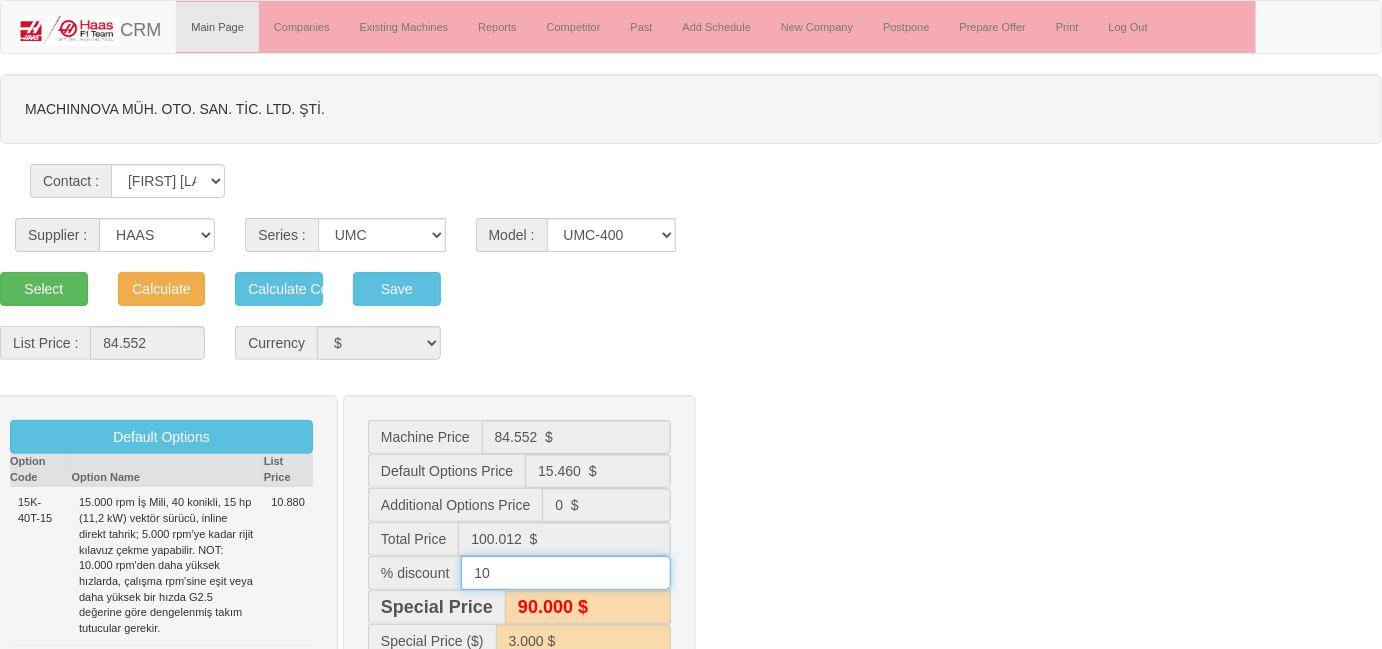 type on "10" 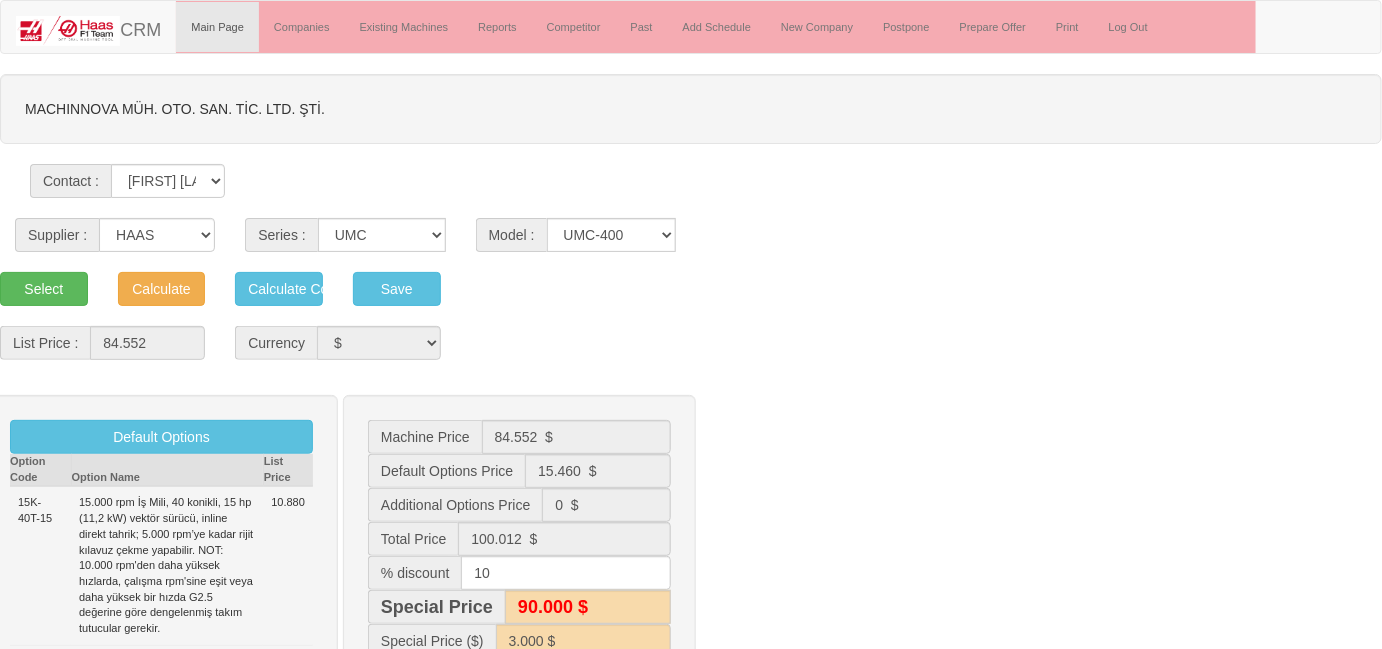 click on "MACHINNOVA MÜH. OTO. SAN. TİC. LTD. ŞTİ.
Contact :
[FIRST] [LAST]
Supplier :
------
HAAS
CANACA
Series   :
VF SERIES
STSERIES
UMC
ECseries
ADDITIONAL
TMseries
MINIseries
VMseries
VCseries
GMseries
VRseries
GRSERIES" at bounding box center (691, 1518) 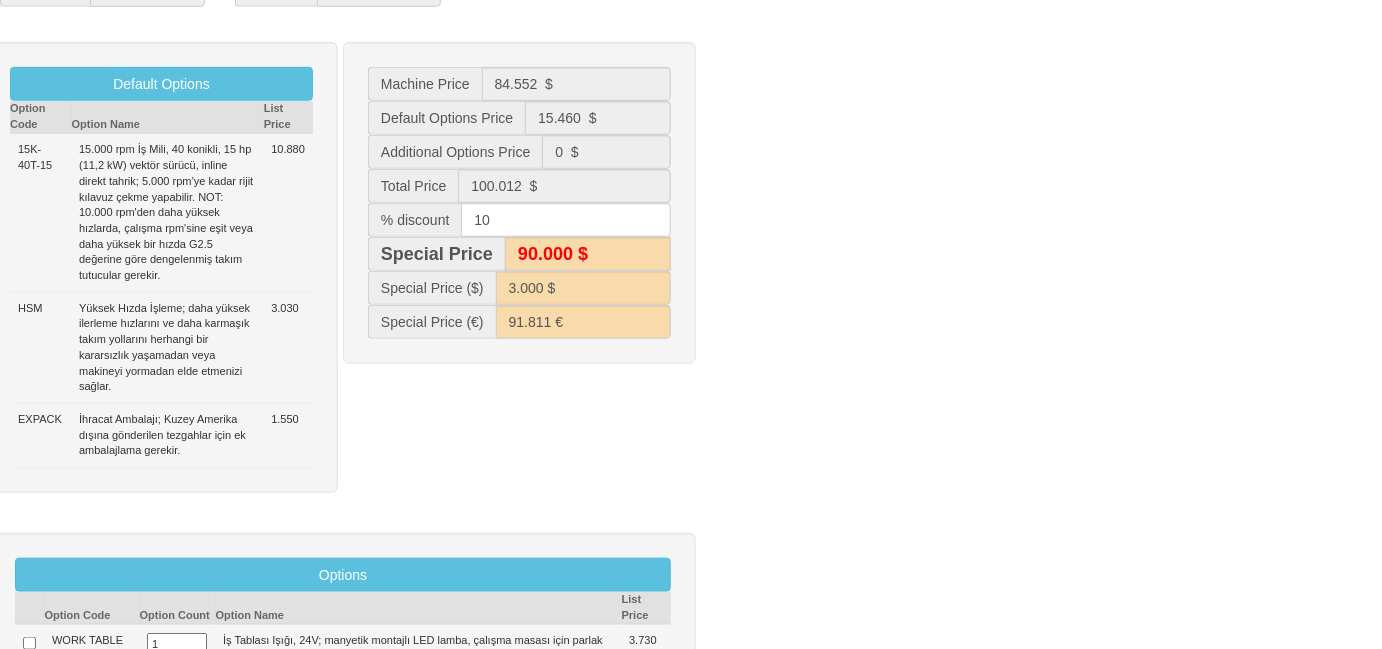 scroll, scrollTop: 0, scrollLeft: 0, axis: both 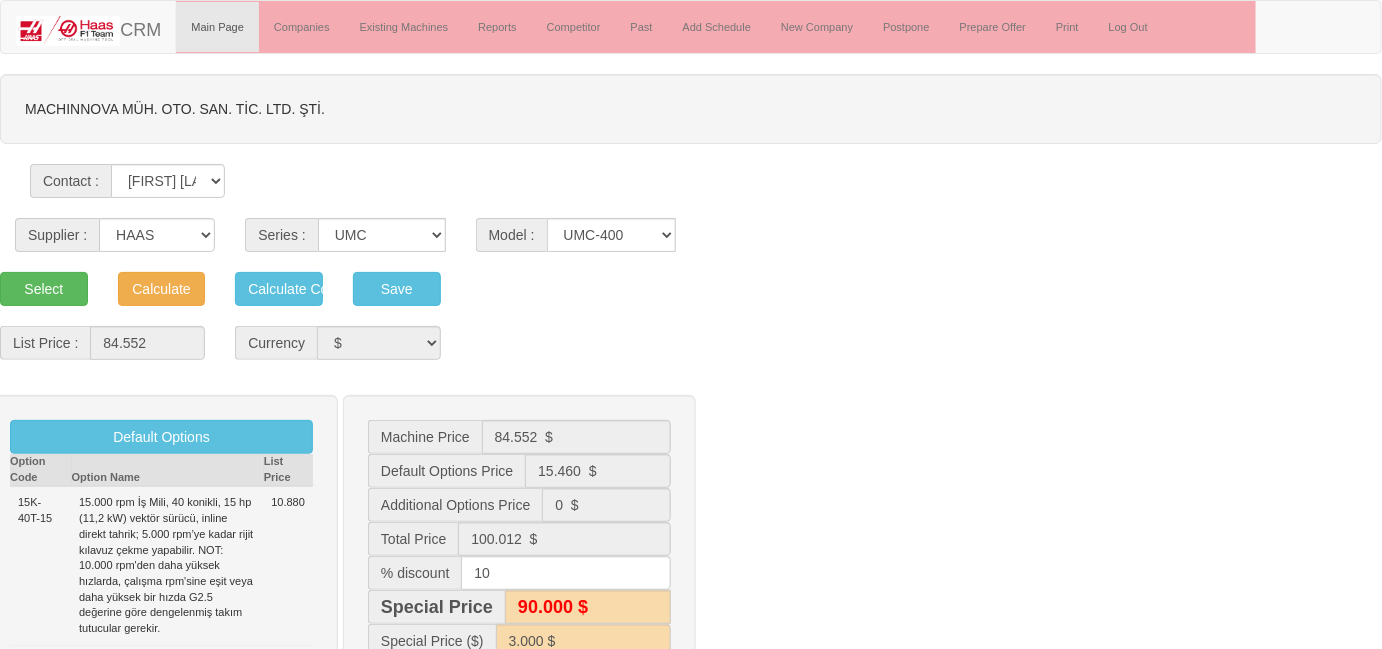 drag, startPoint x: 397, startPoint y: 307, endPoint x: 402, endPoint y: 288, distance: 19.646883 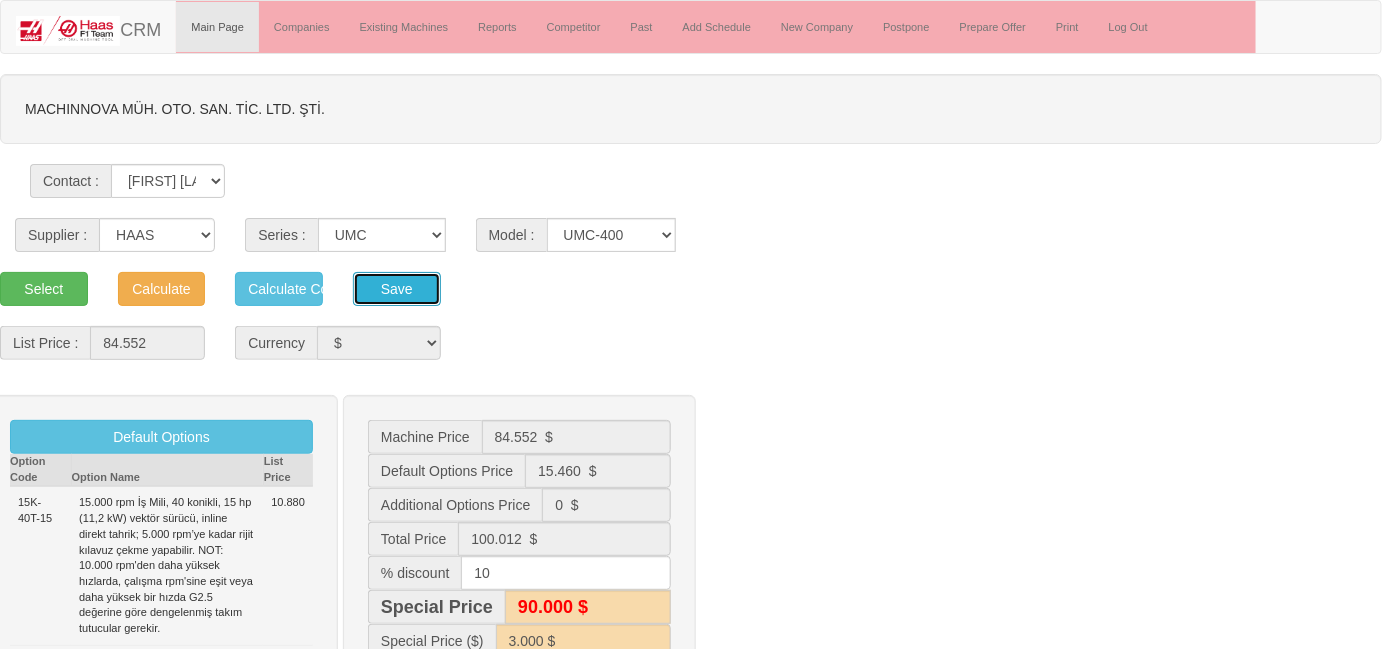 click on "Save" at bounding box center [279, 289] 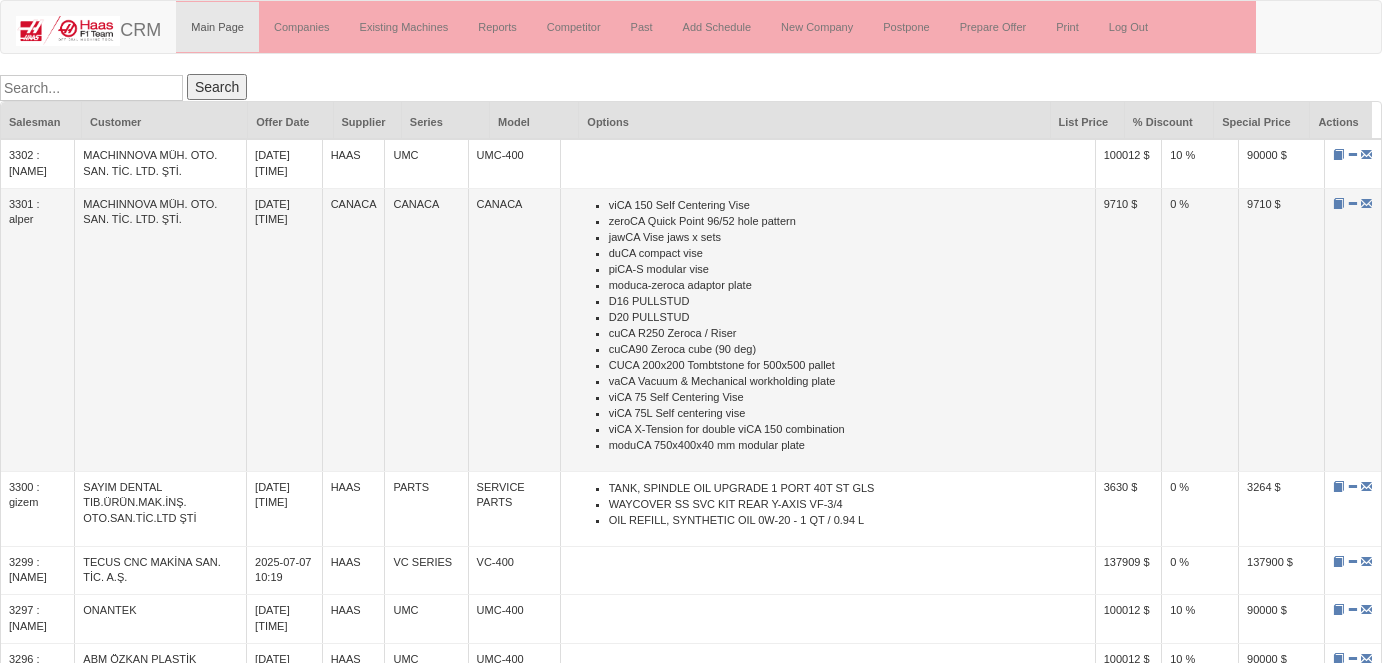 scroll, scrollTop: 0, scrollLeft: 0, axis: both 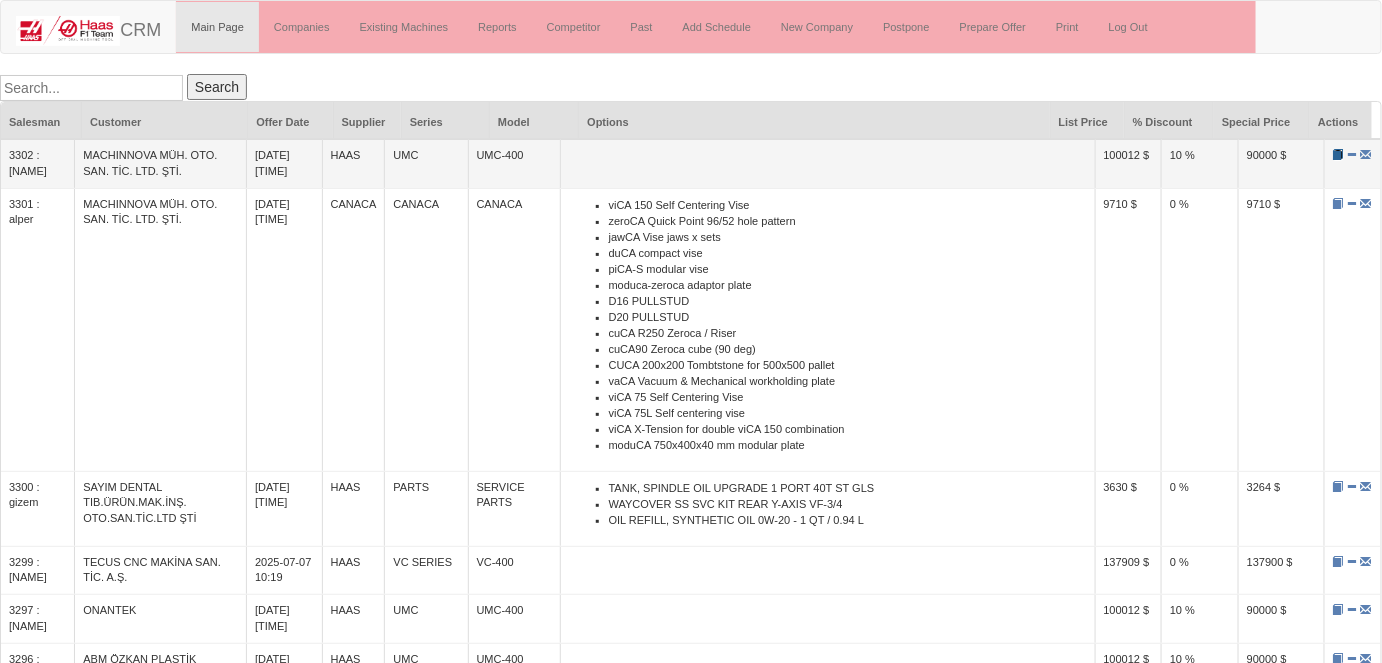 click at bounding box center (1338, 154) 